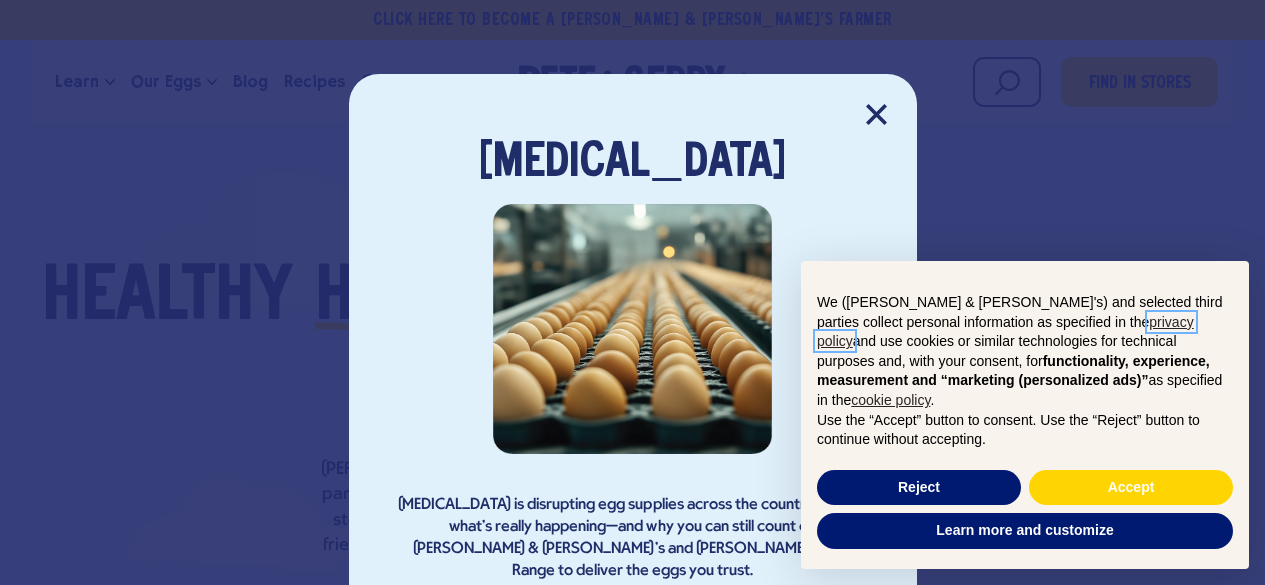 scroll, scrollTop: 0, scrollLeft: 0, axis: both 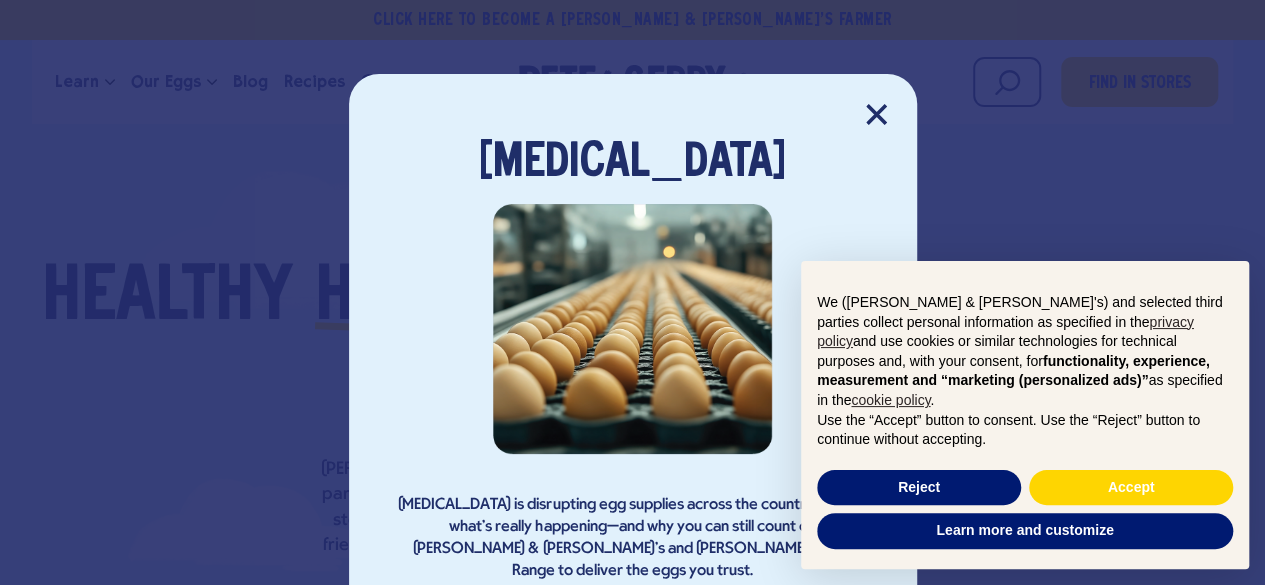 click 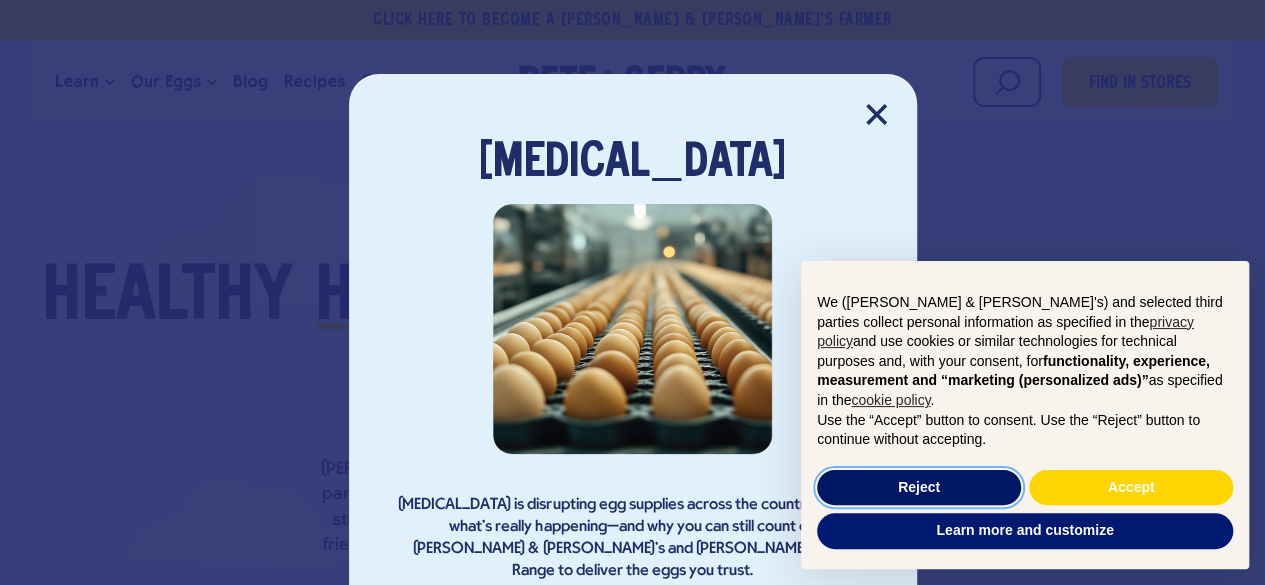 click on "Reject" at bounding box center [919, 488] 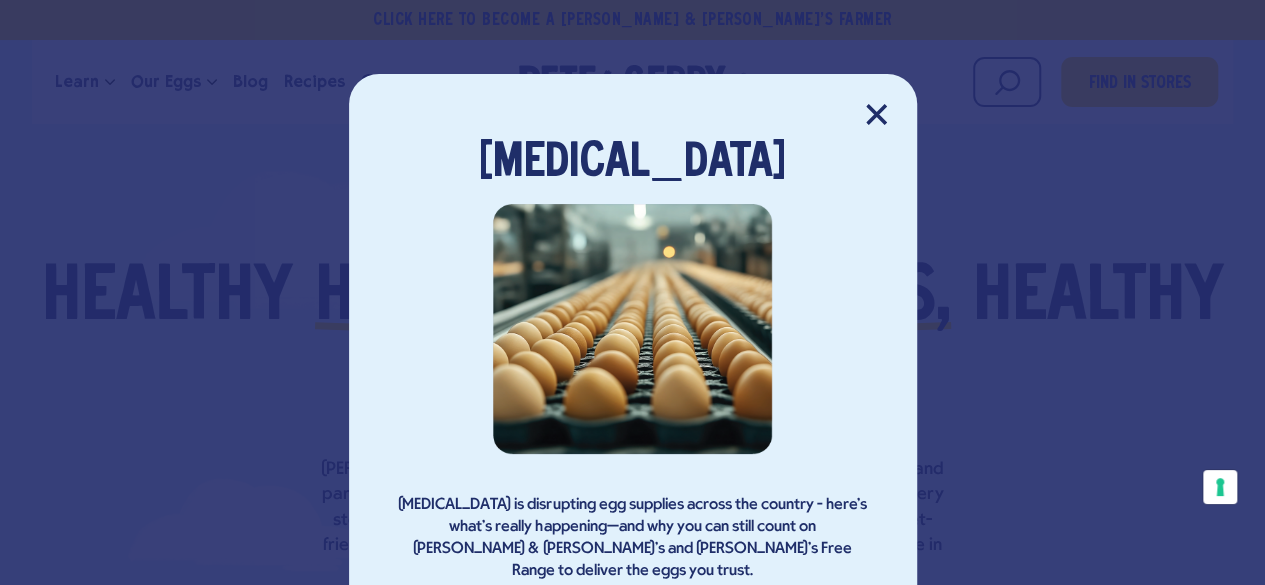 click 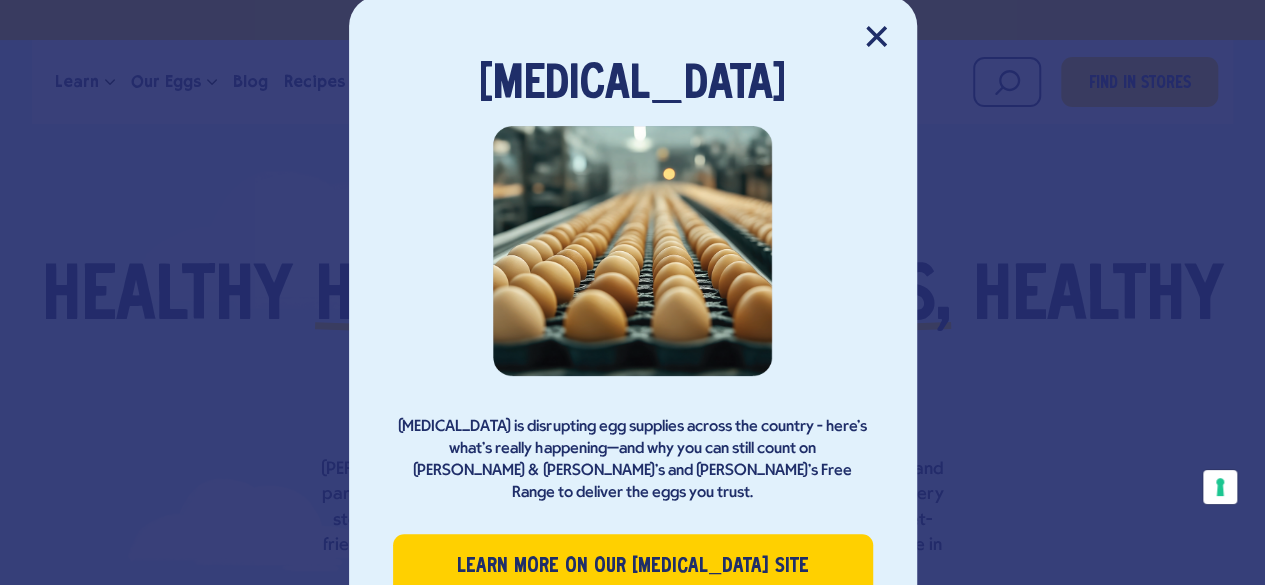 scroll, scrollTop: 0, scrollLeft: 0, axis: both 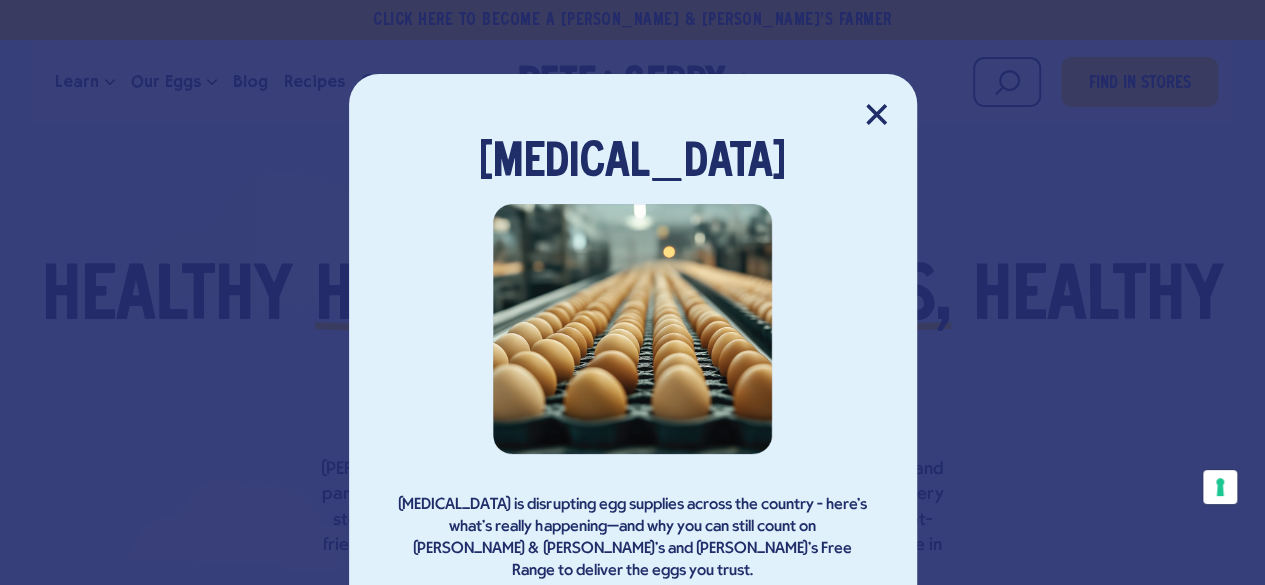 click 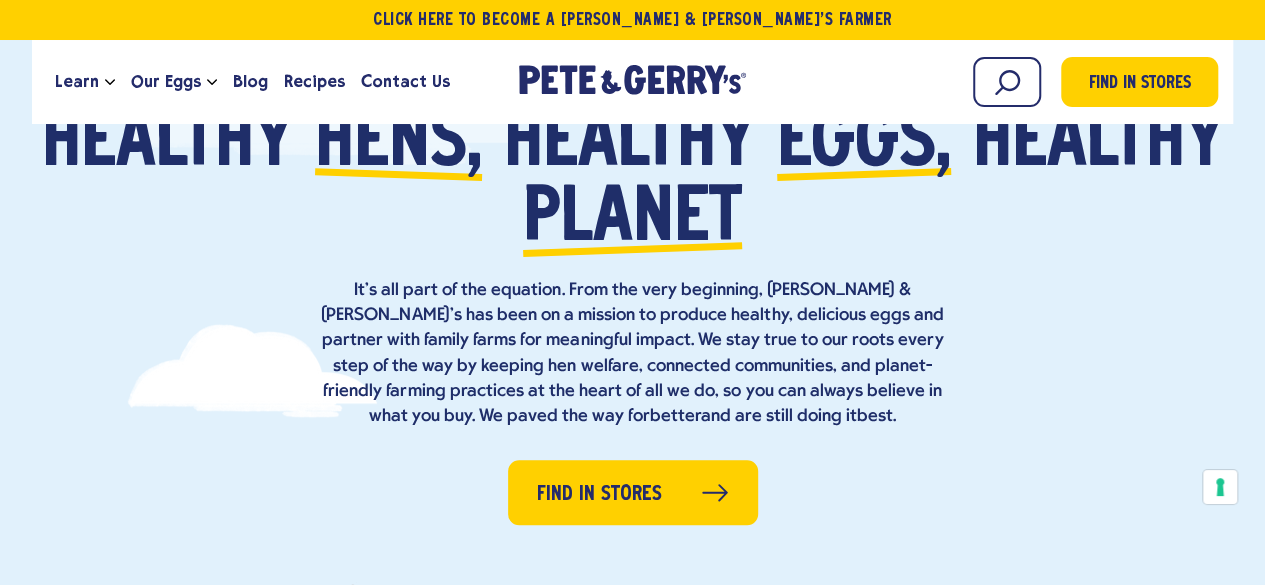 scroll, scrollTop: 200, scrollLeft: 0, axis: vertical 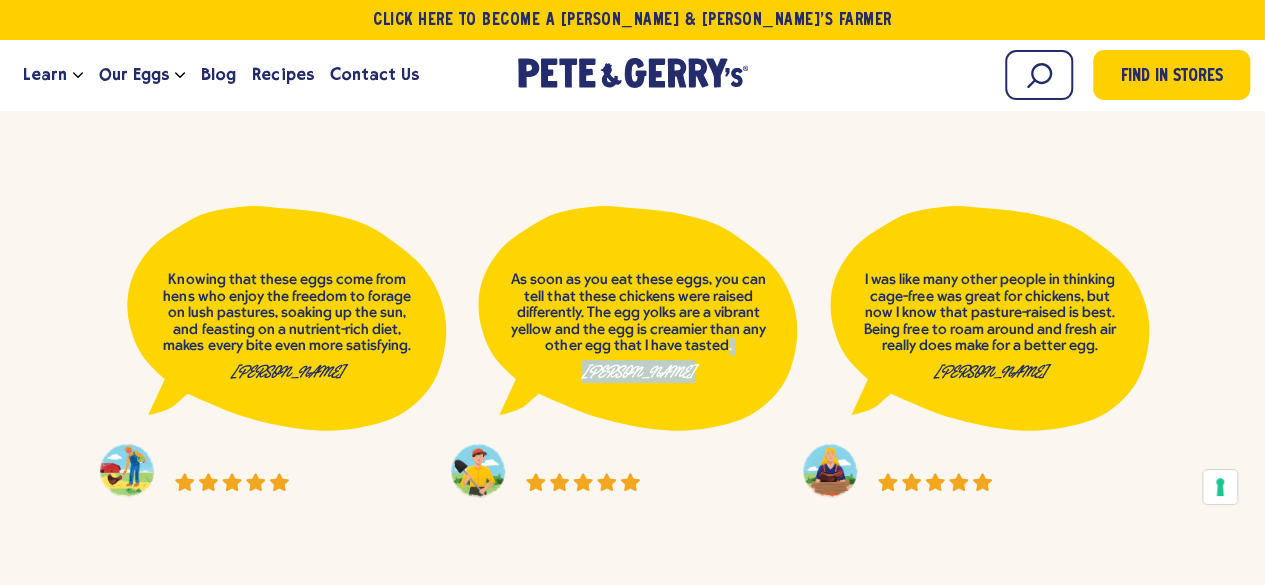 drag, startPoint x: 715, startPoint y: 341, endPoint x: 724, endPoint y: 350, distance: 12.727922 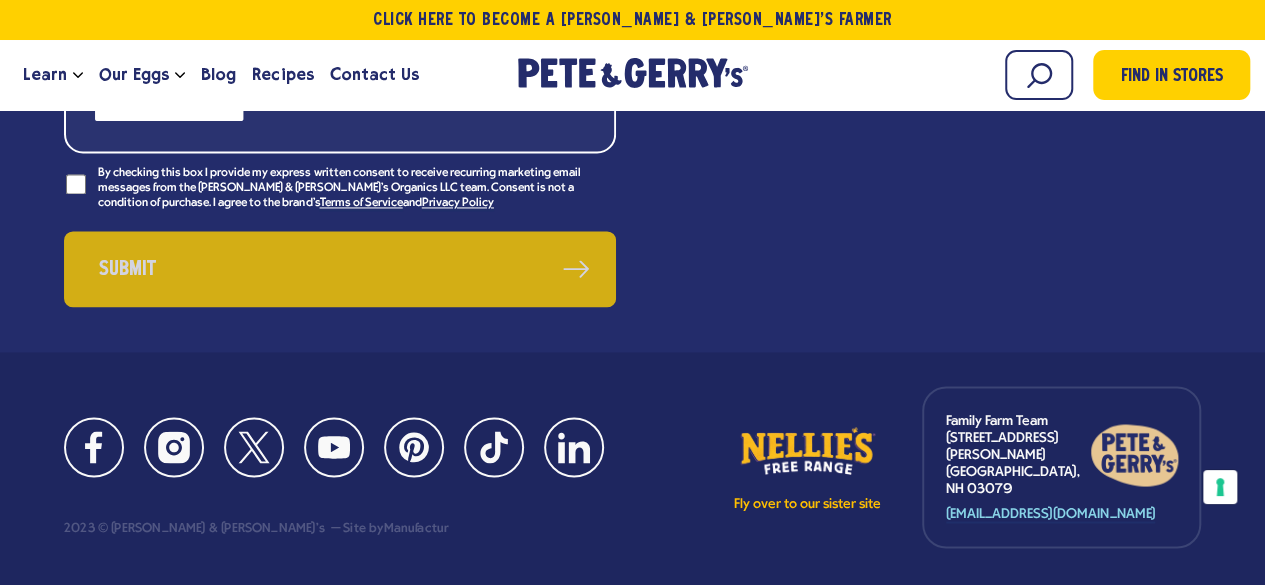 scroll, scrollTop: 9099, scrollLeft: 0, axis: vertical 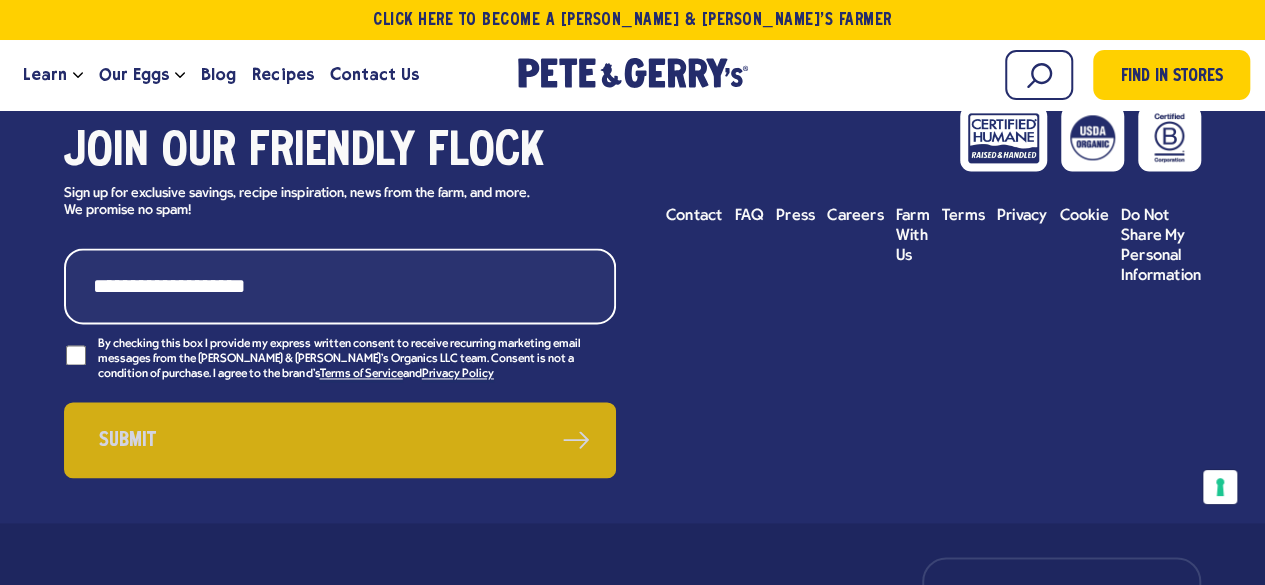 click on "Contact
FAQ
Press" at bounding box center (933, 180) 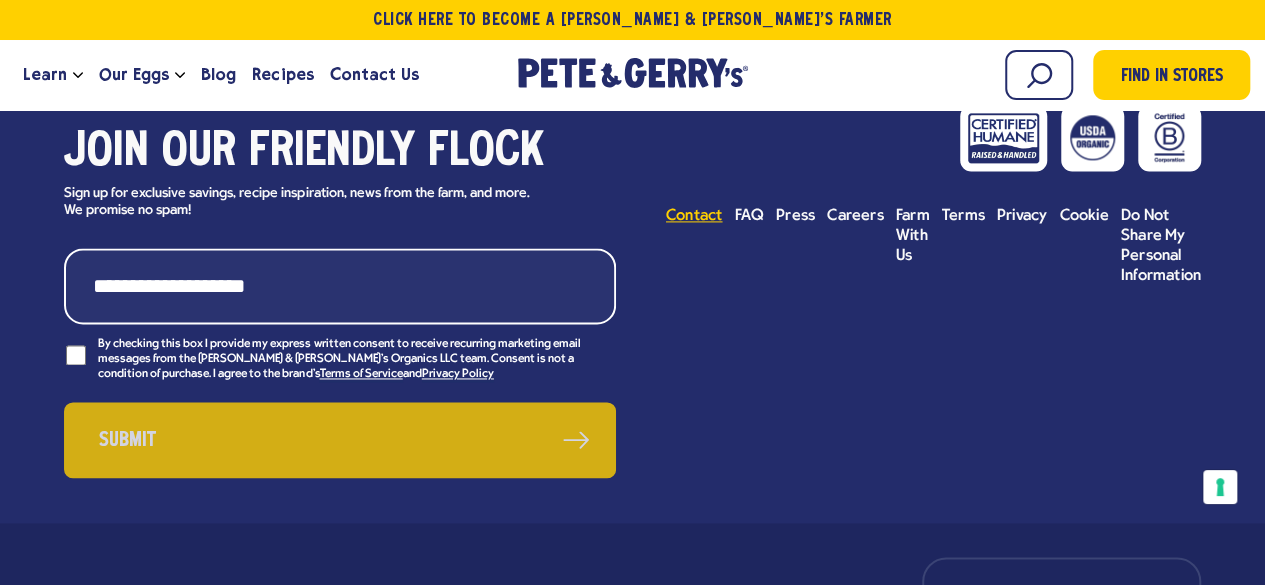 click on "Contact" at bounding box center [694, 216] 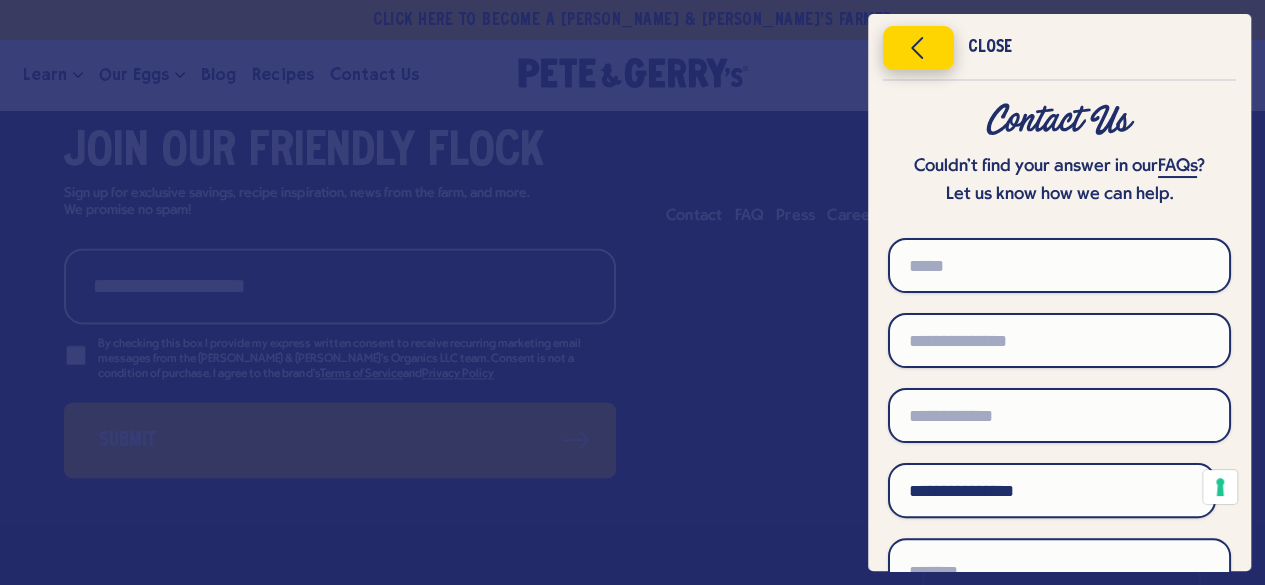 click 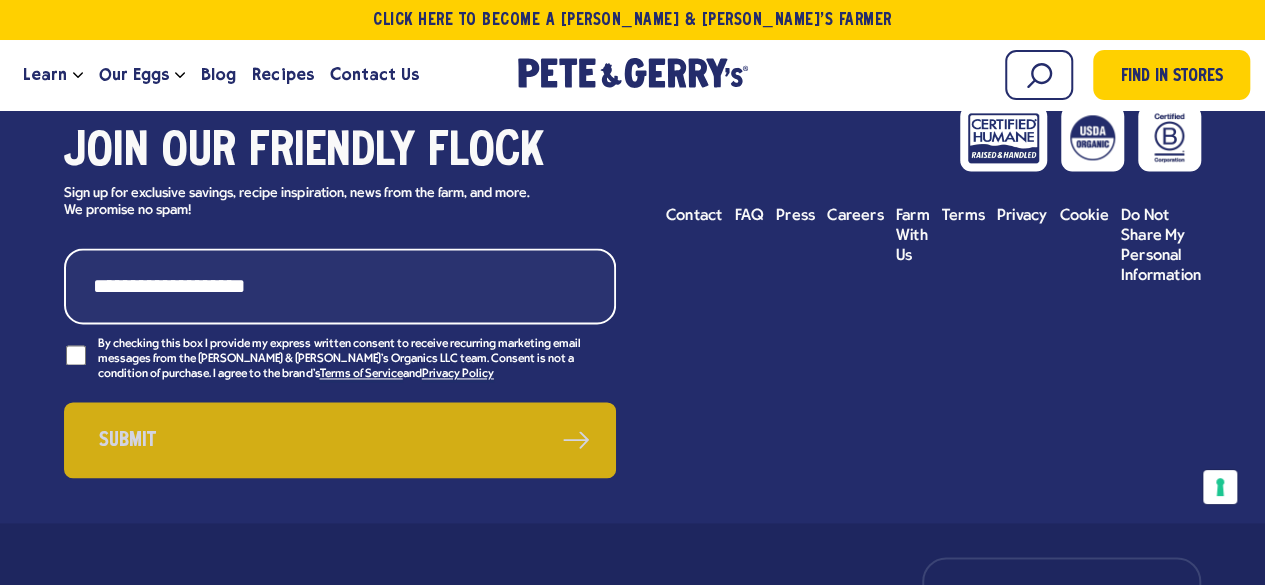 click on "Contact
FAQ
Press" at bounding box center (933, 180) 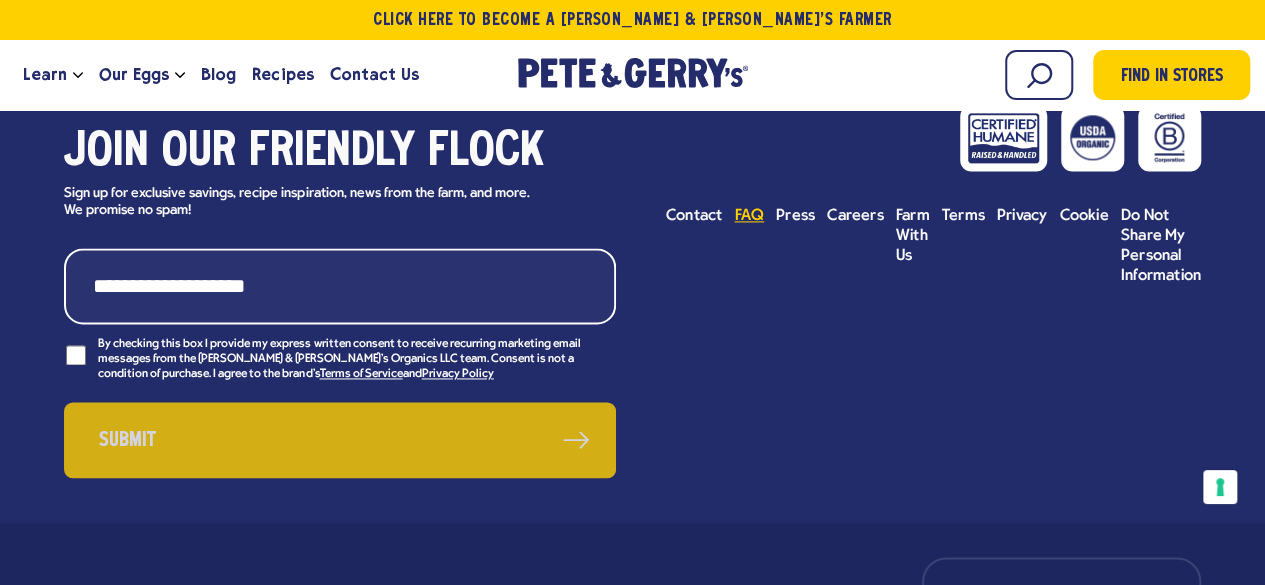 click on "FAQ" at bounding box center (749, 216) 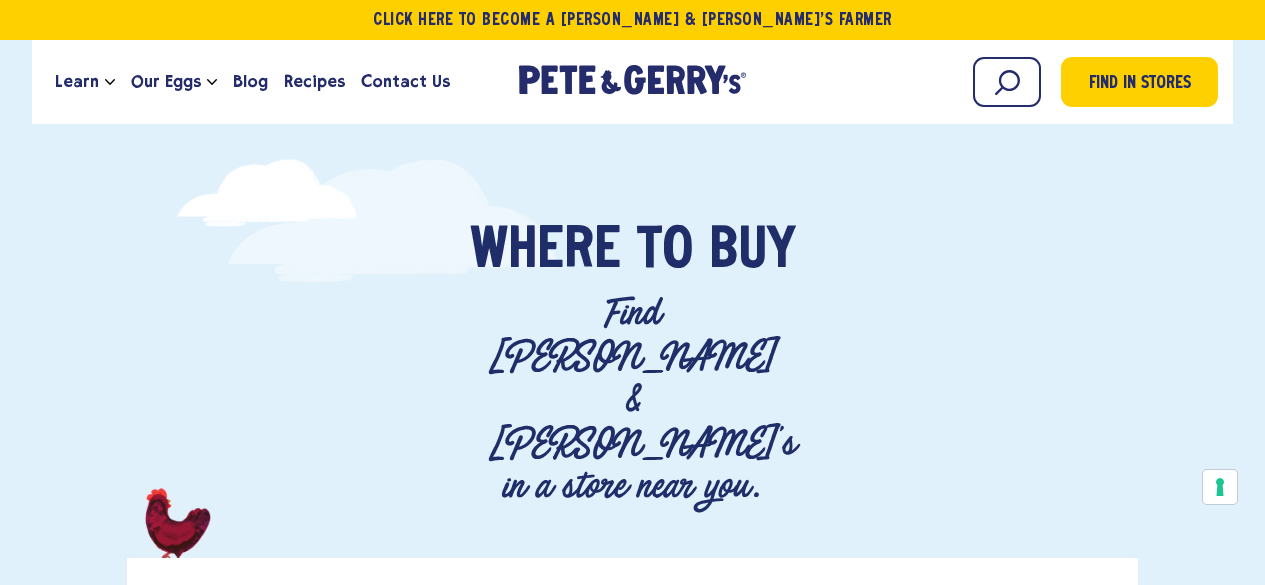 scroll, scrollTop: 0, scrollLeft: 0, axis: both 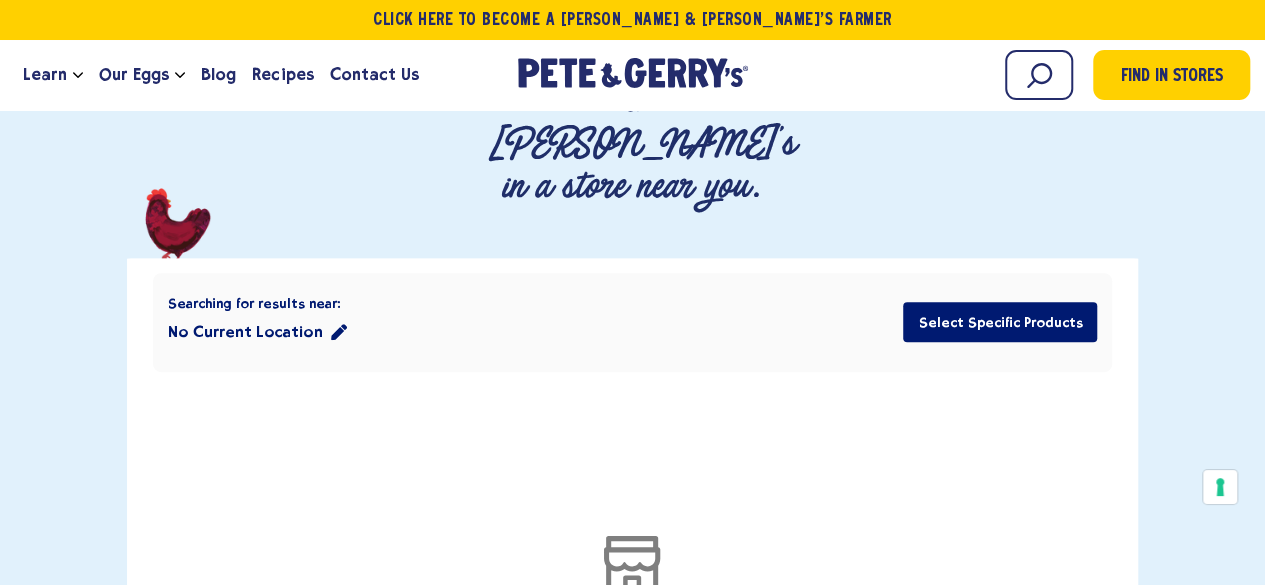 click 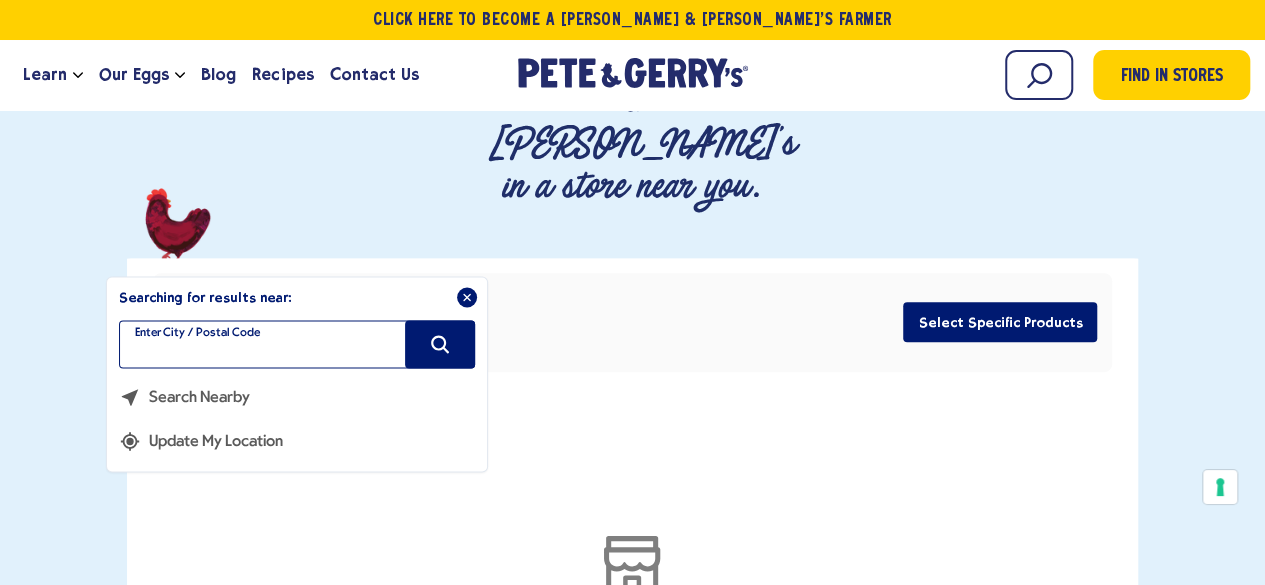 click at bounding box center [297, 344] 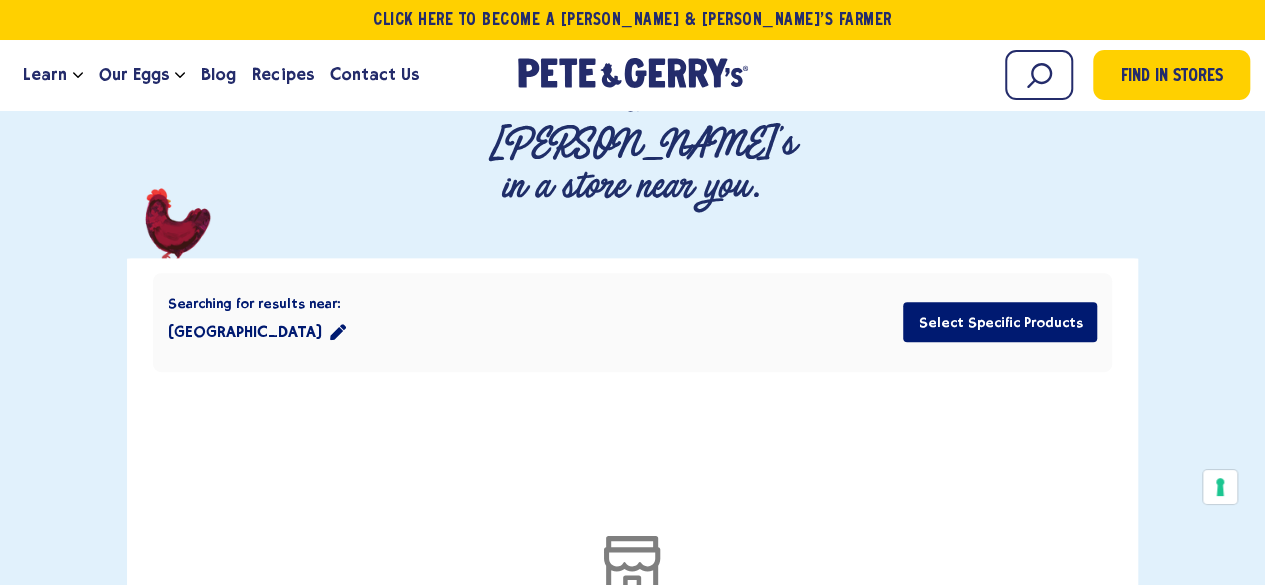 type on "**********" 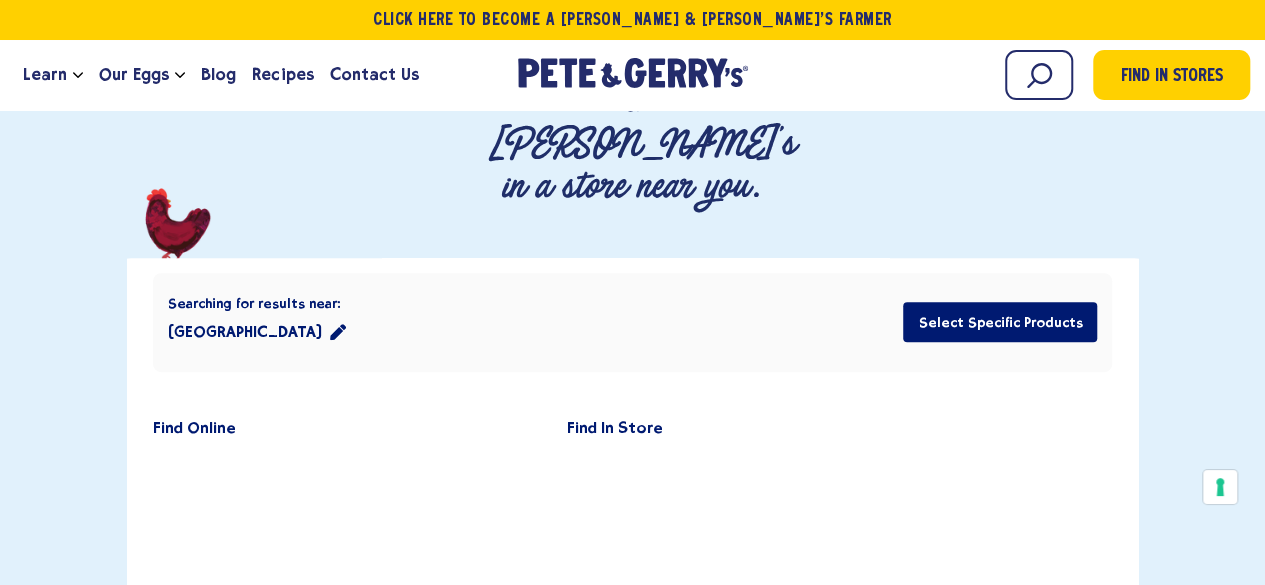 type 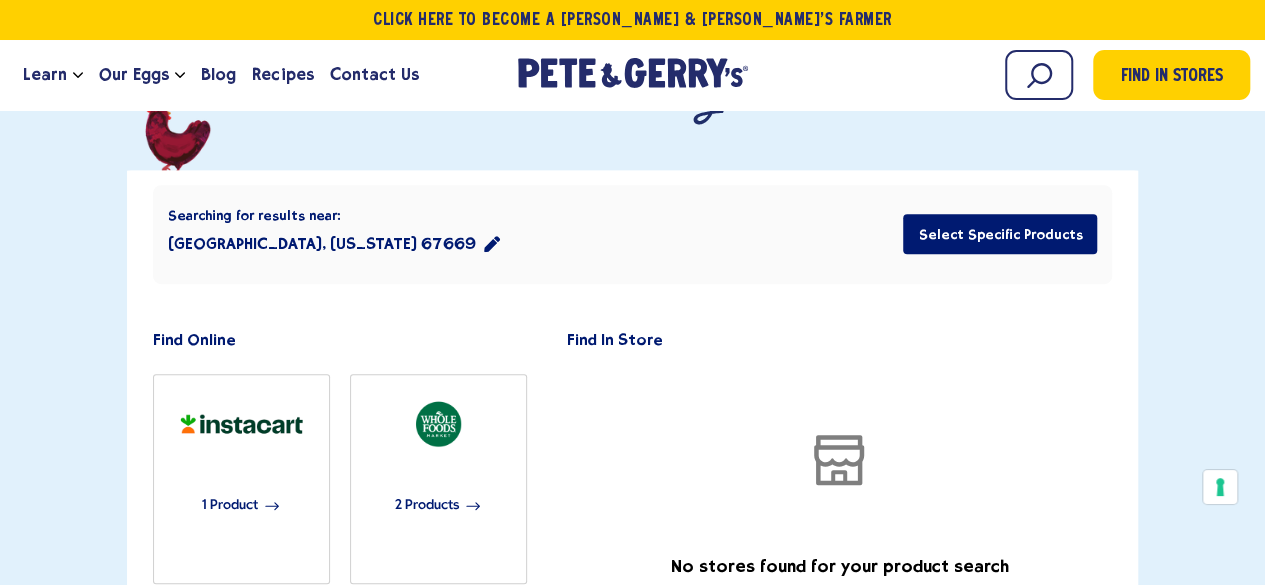 scroll, scrollTop: 300, scrollLeft: 0, axis: vertical 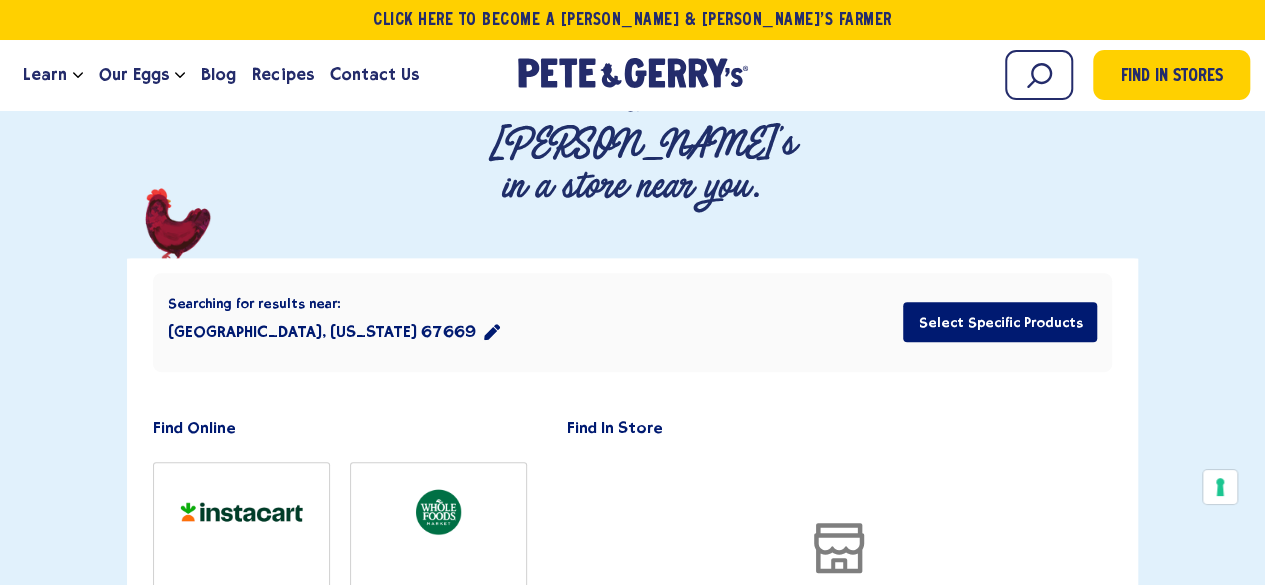 click on "Stockton, Kansas 67669" at bounding box center [334, 332] 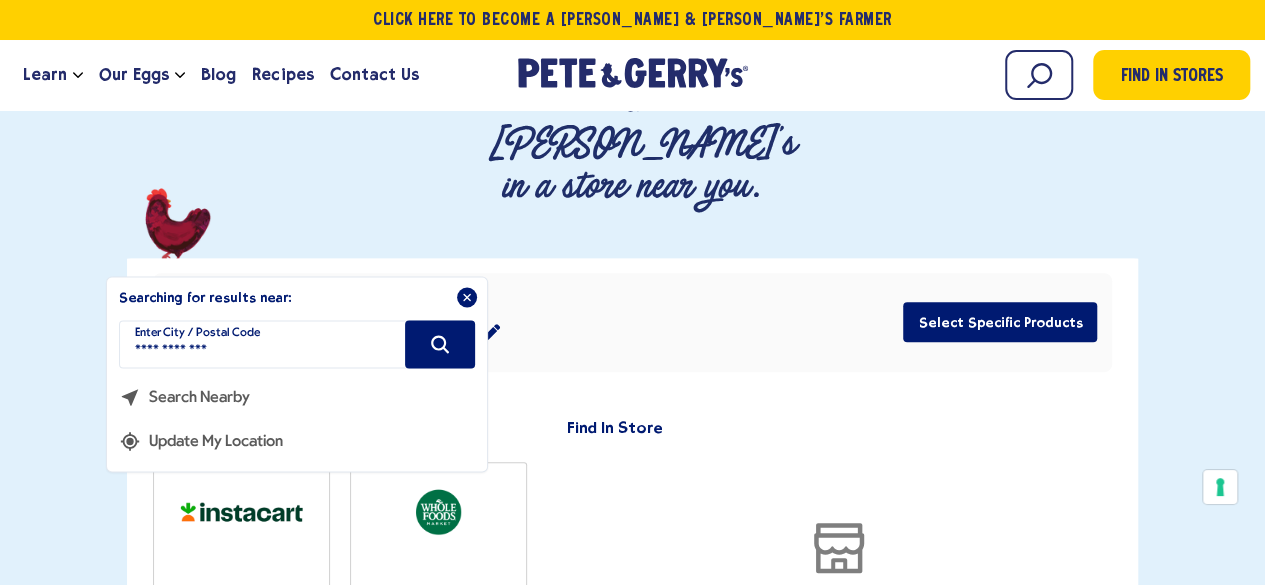drag, startPoint x: 220, startPoint y: 213, endPoint x: 96, endPoint y: 213, distance: 124 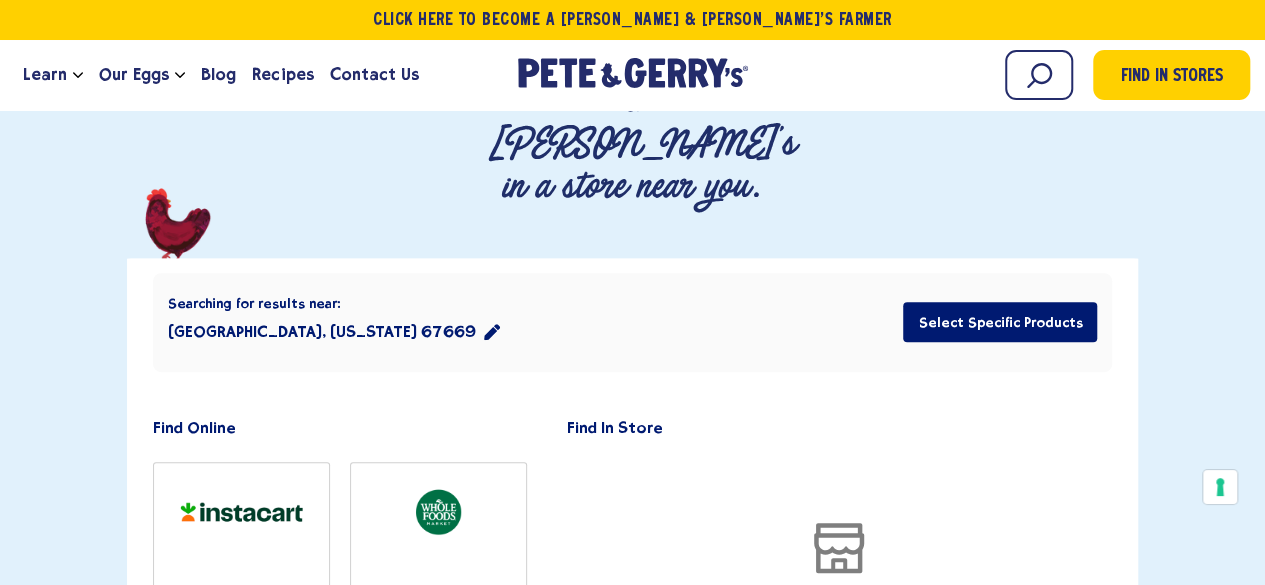 type on "******" 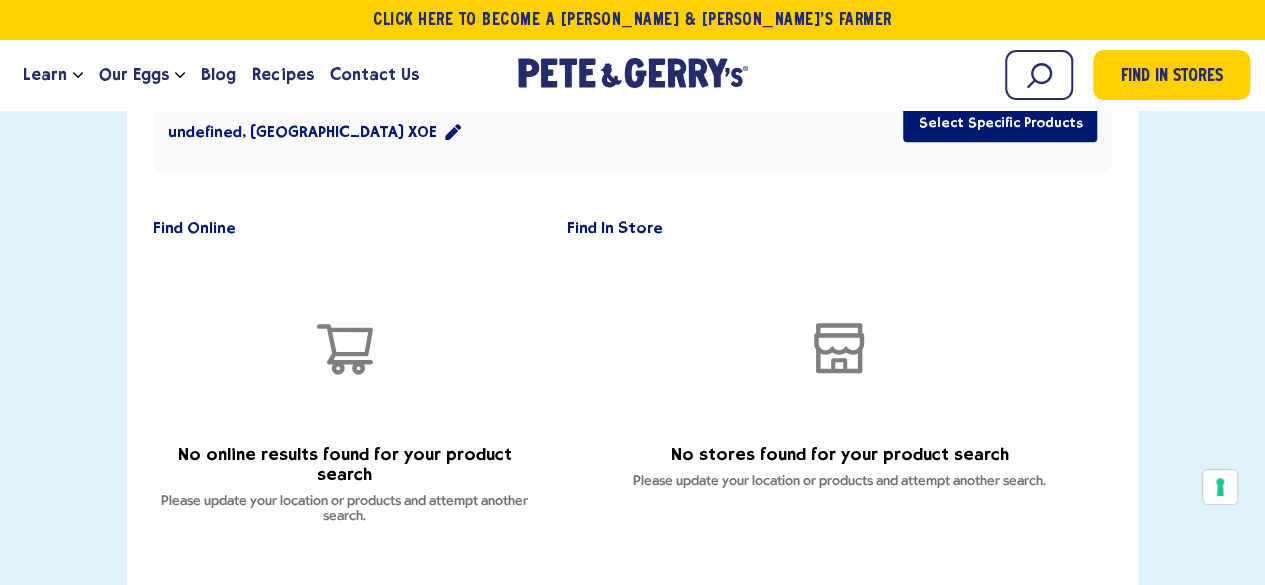 scroll, scrollTop: 200, scrollLeft: 0, axis: vertical 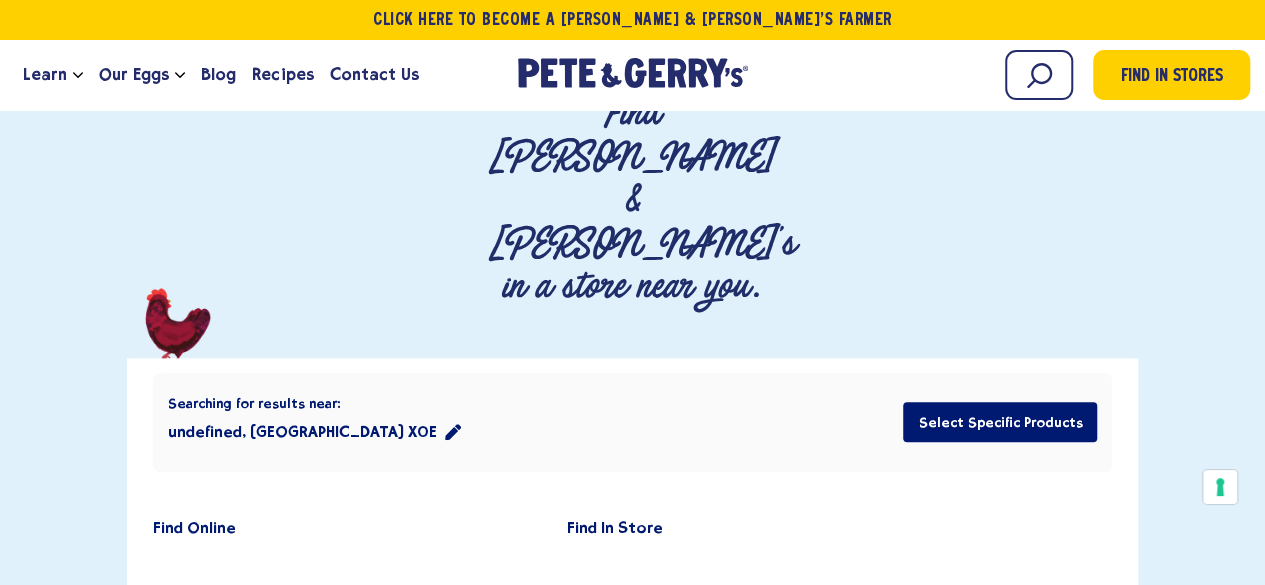 click on "undefined, Northwest Territories X0E" at bounding box center (314, 432) 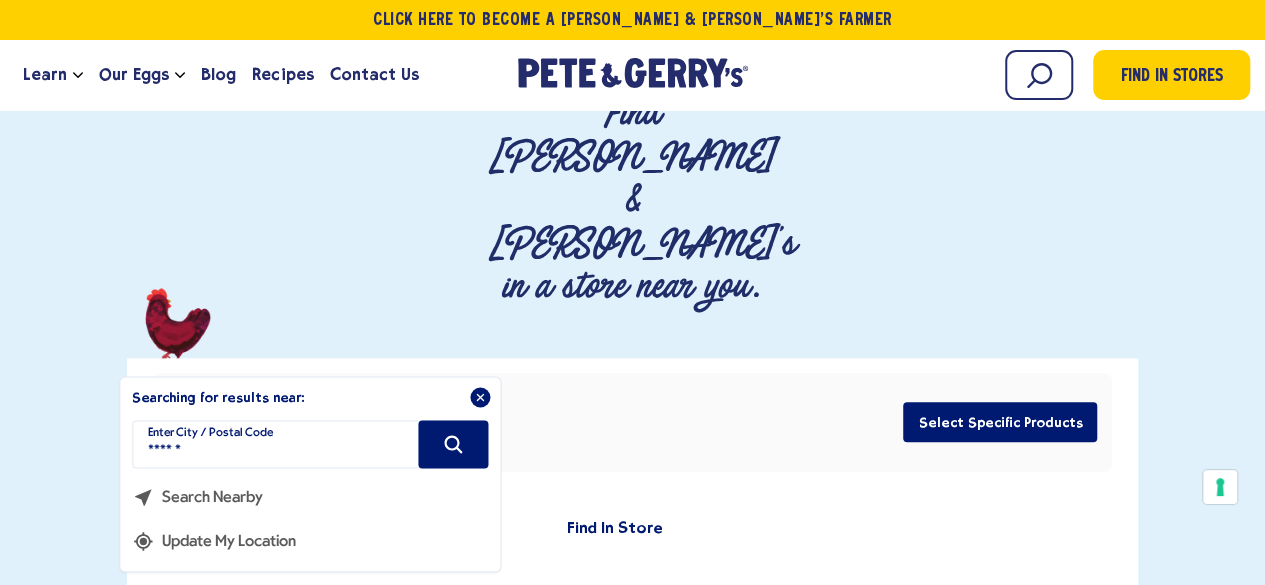 drag, startPoint x: 234, startPoint y: 318, endPoint x: 72, endPoint y: 331, distance: 162.52077 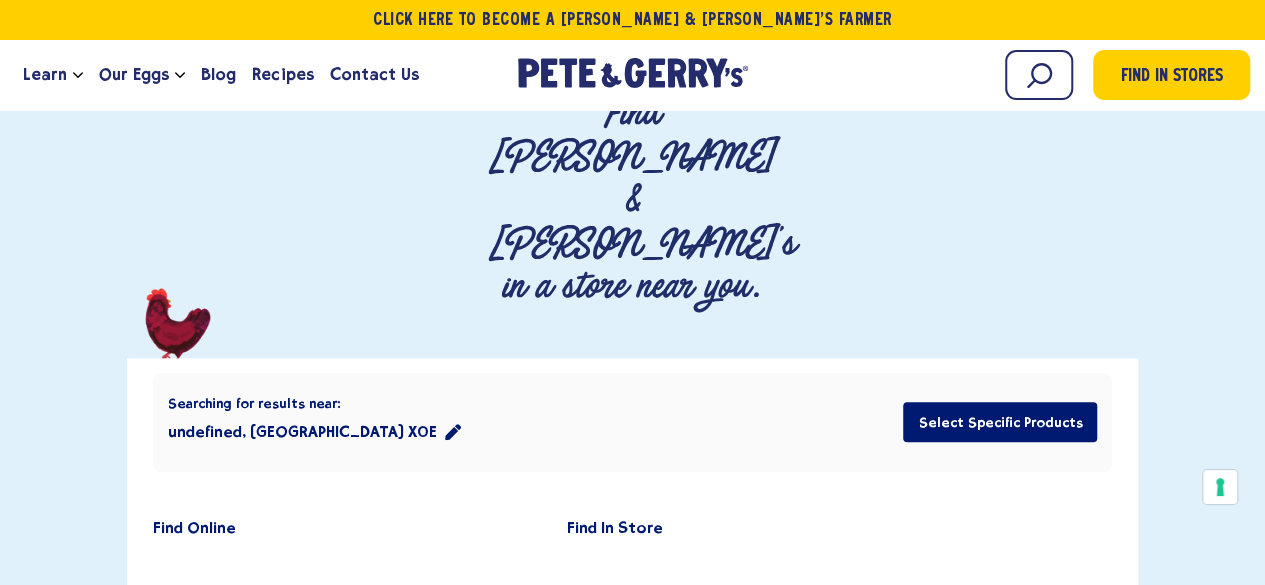 type on "******" 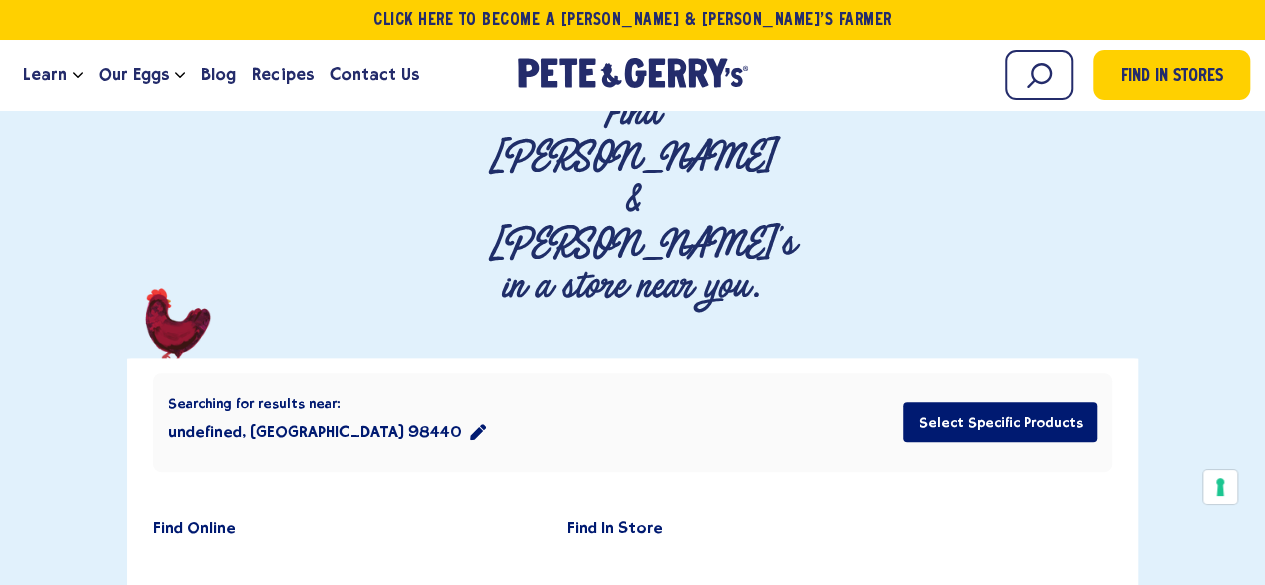 click on "undefined, Zacatecas 98440" at bounding box center [327, 432] 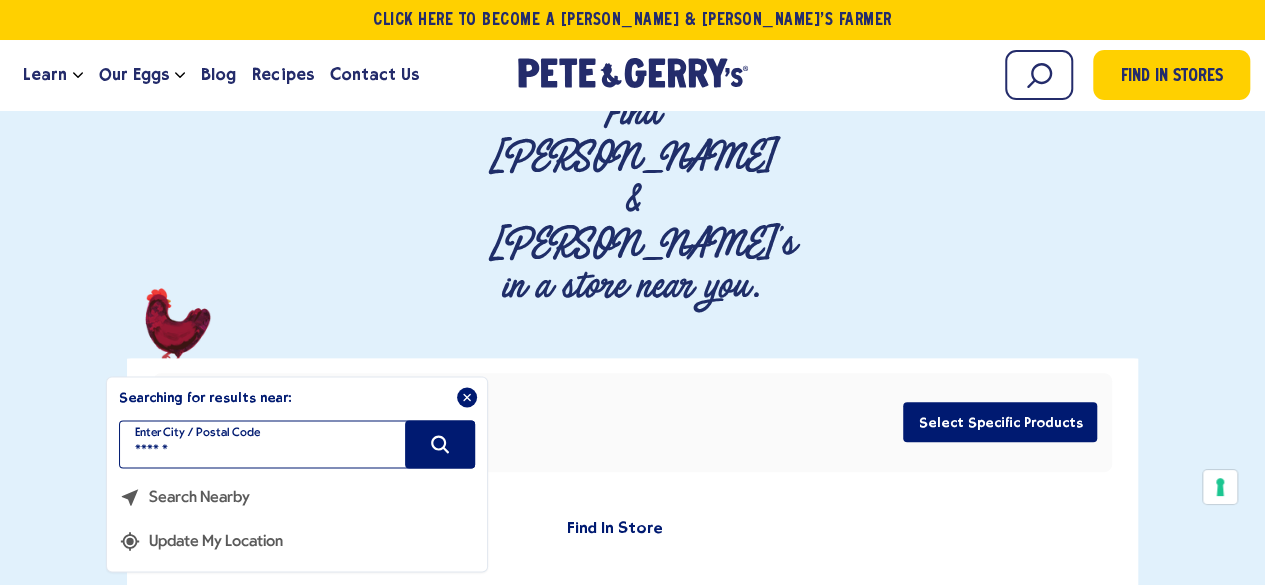 click on "******" at bounding box center (297, 444) 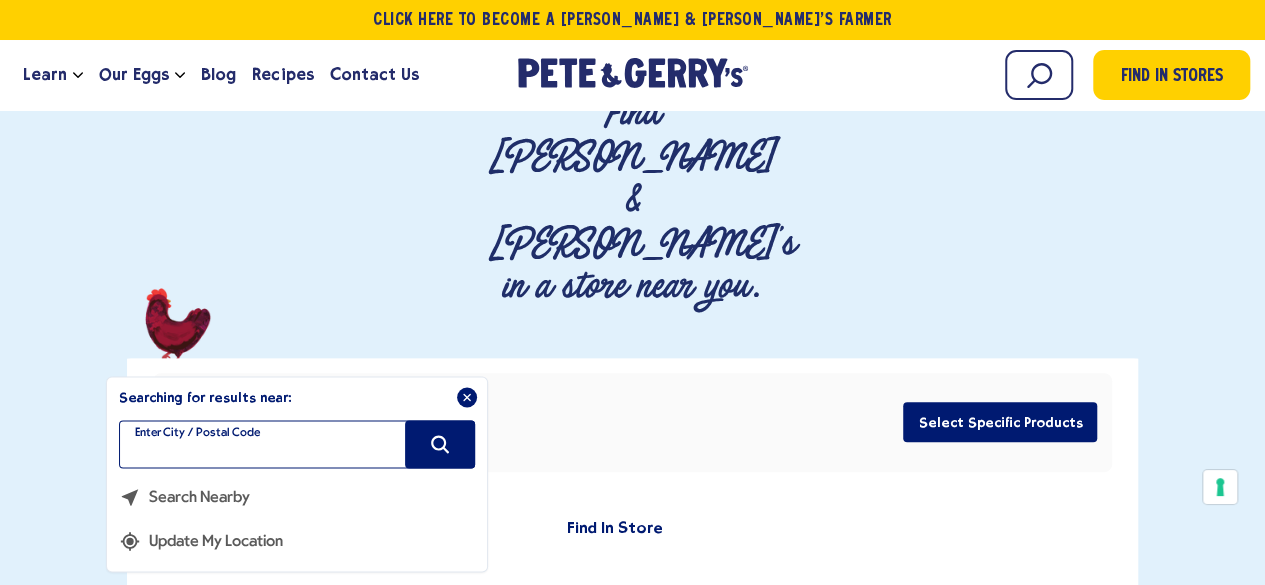 click at bounding box center (297, 444) 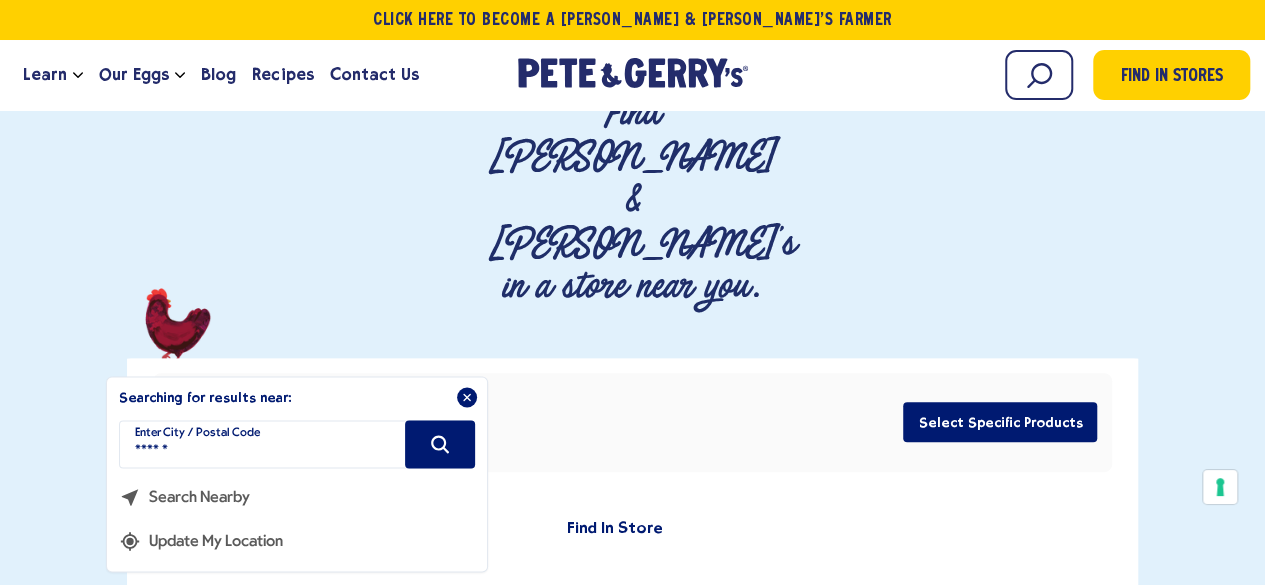 type on "******" 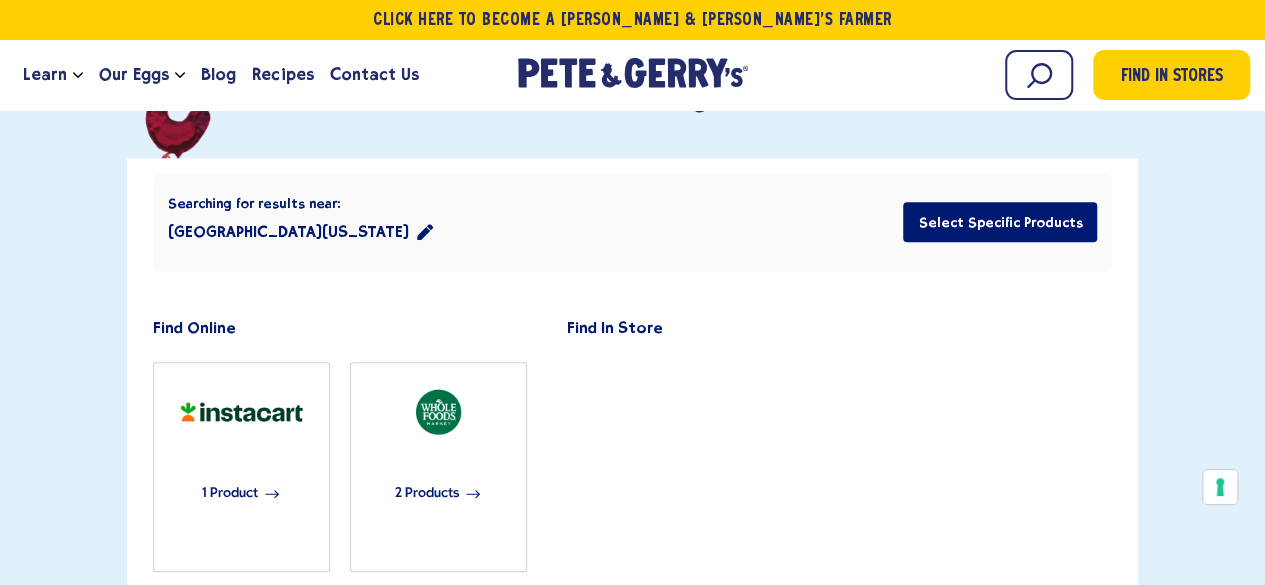 scroll, scrollTop: 700, scrollLeft: 0, axis: vertical 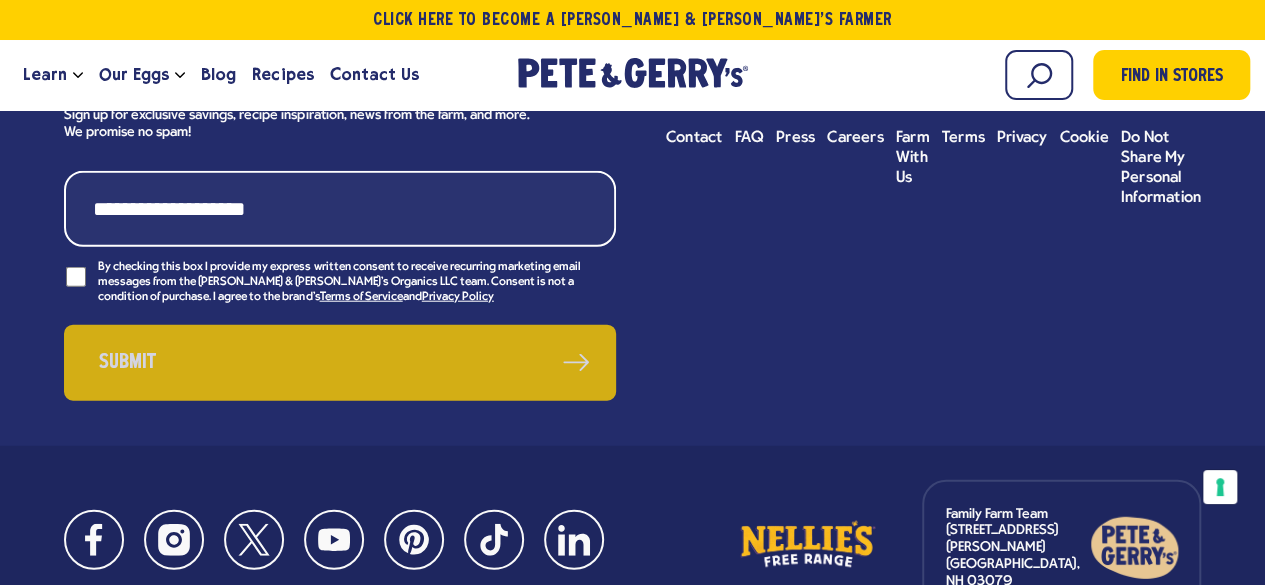 click on "2023 © [PERSON_NAME] & [PERSON_NAME]'s" at bounding box center (194, 621) 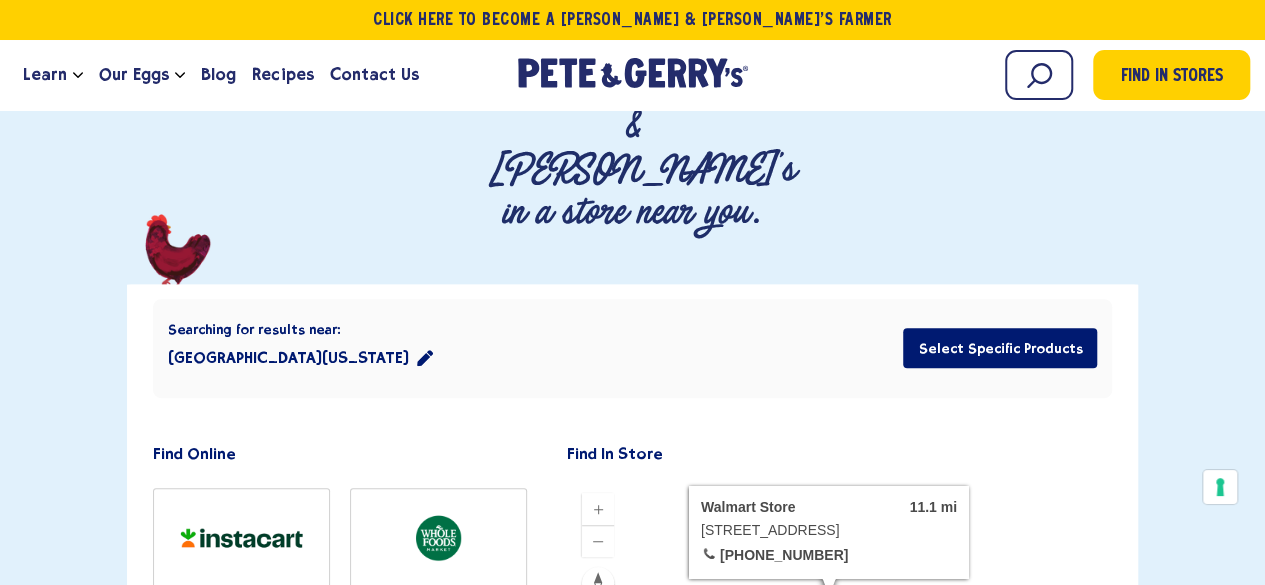 scroll, scrollTop: 279, scrollLeft: 0, axis: vertical 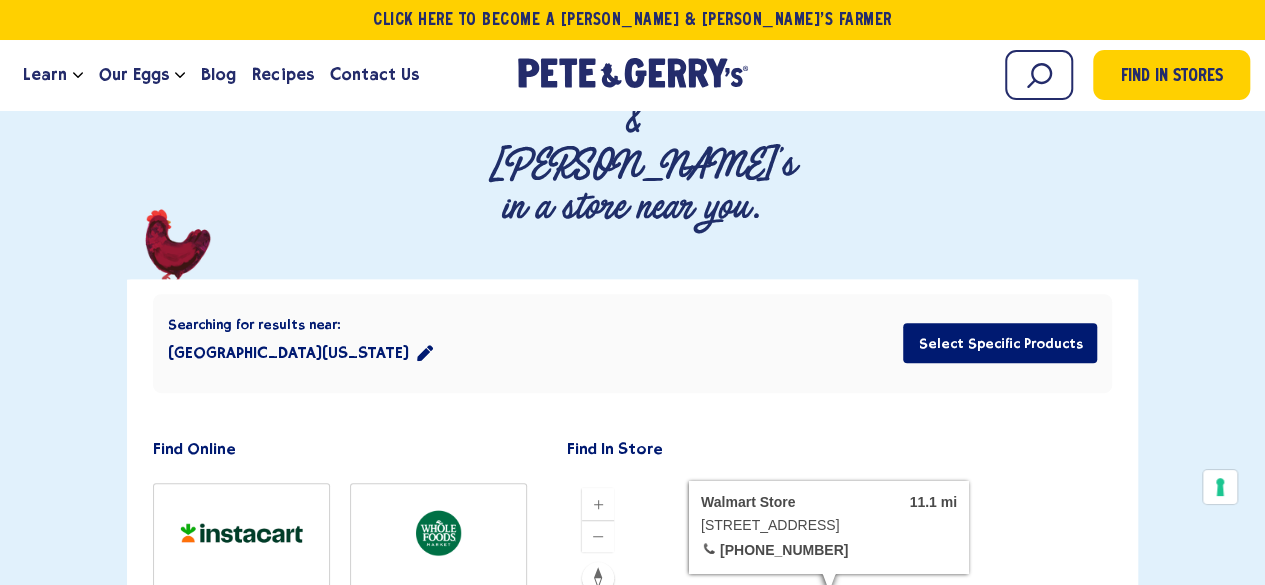 click 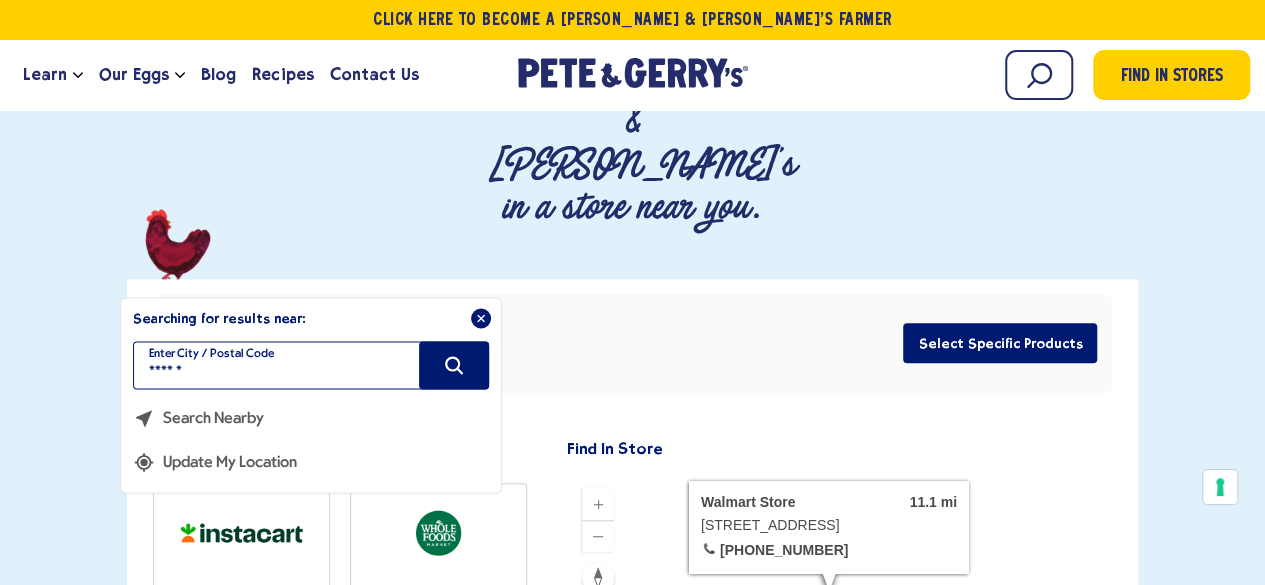 click on "******" at bounding box center [311, 365] 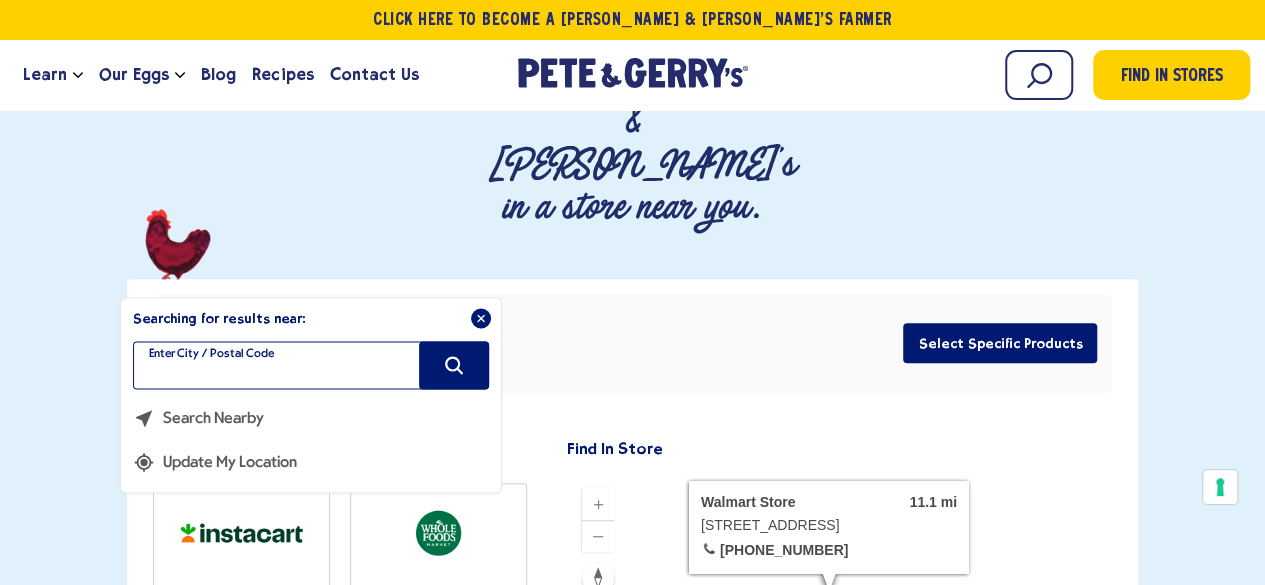 click at bounding box center (311, 365) 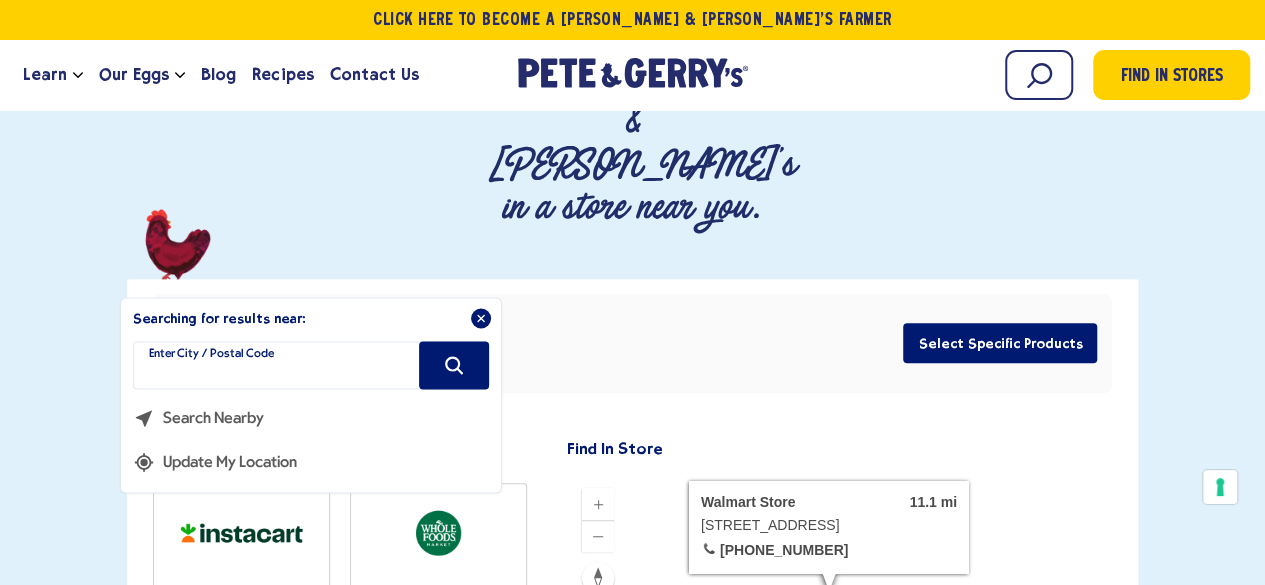 type on "******" 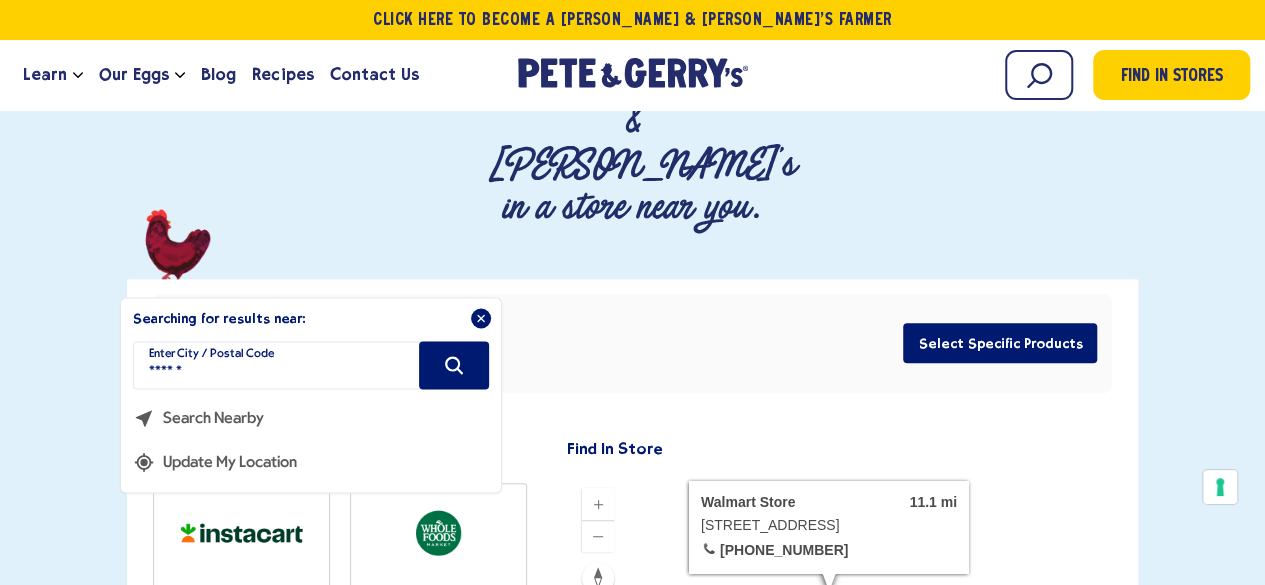 click 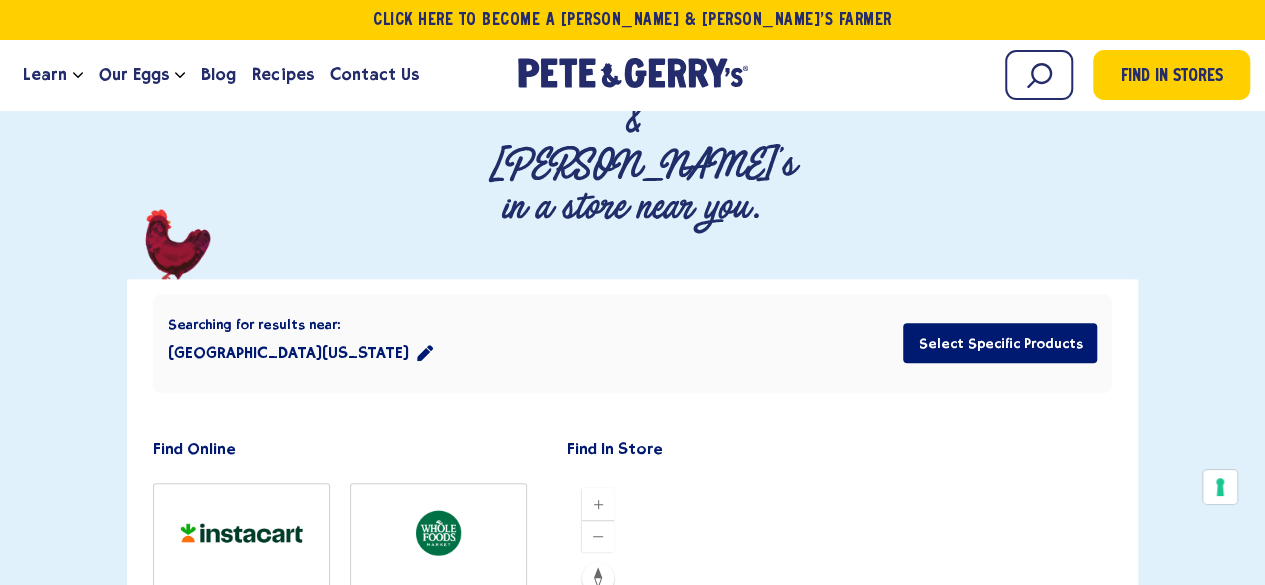 click on "Monroe Township, New Jersey 08831" at bounding box center [300, 353] 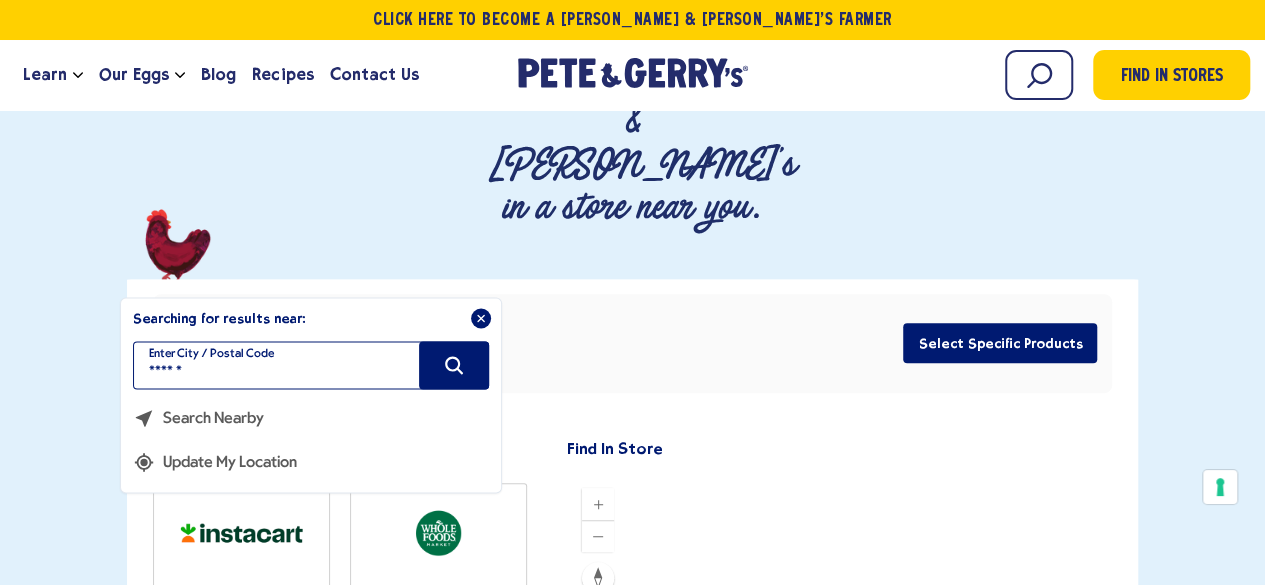 drag, startPoint x: 220, startPoint y: 244, endPoint x: 147, endPoint y: 243, distance: 73.00685 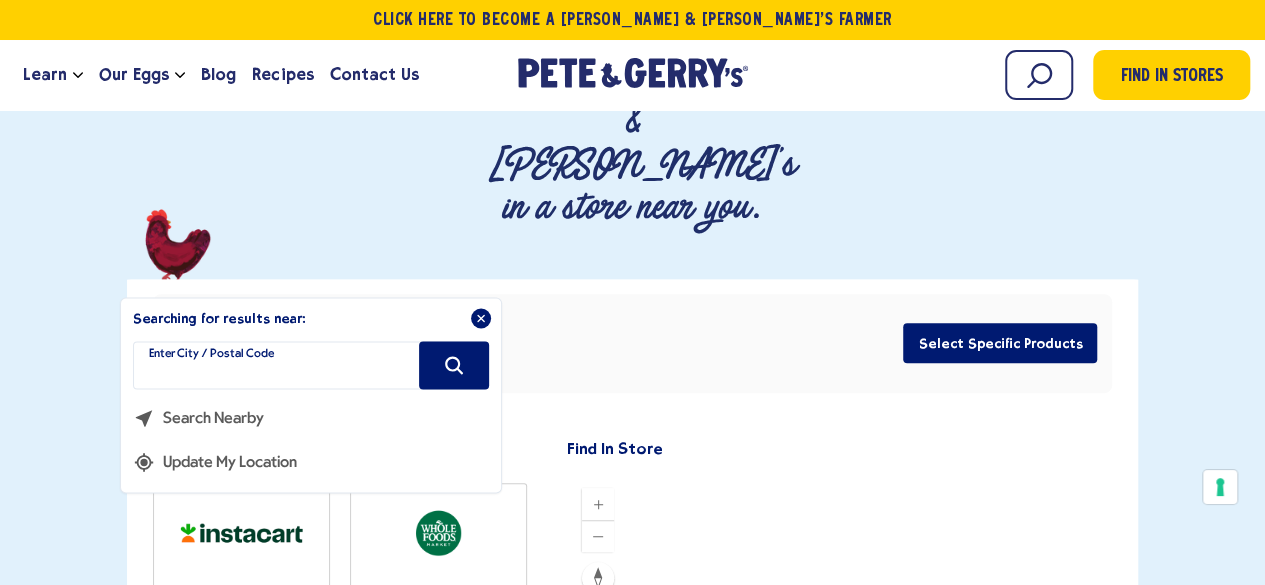 type on "******" 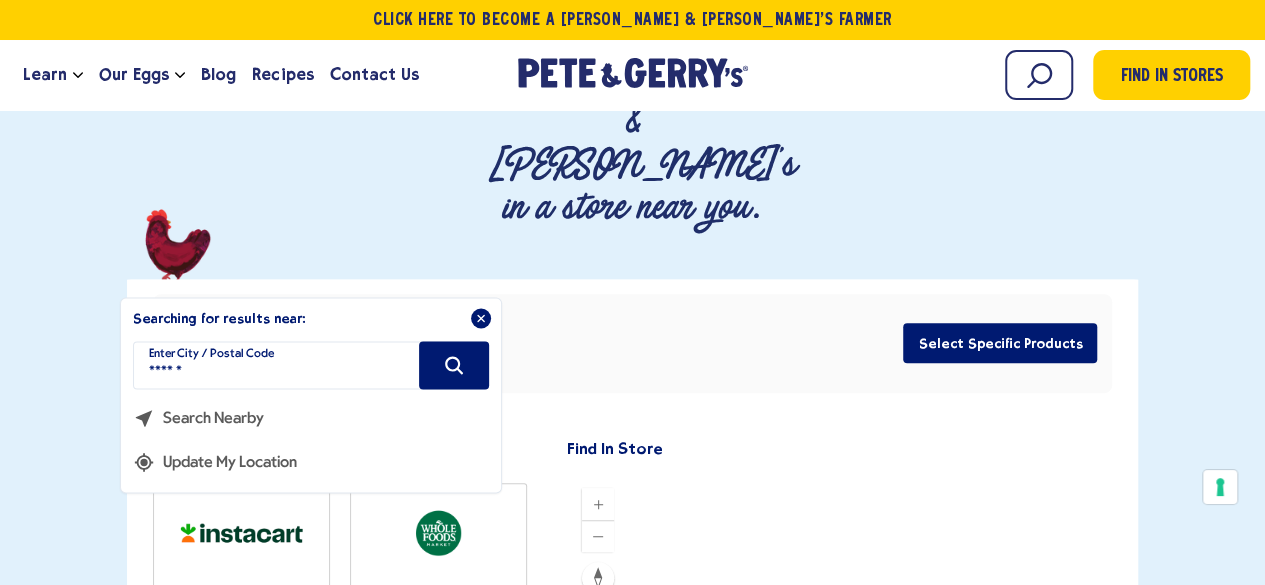 click 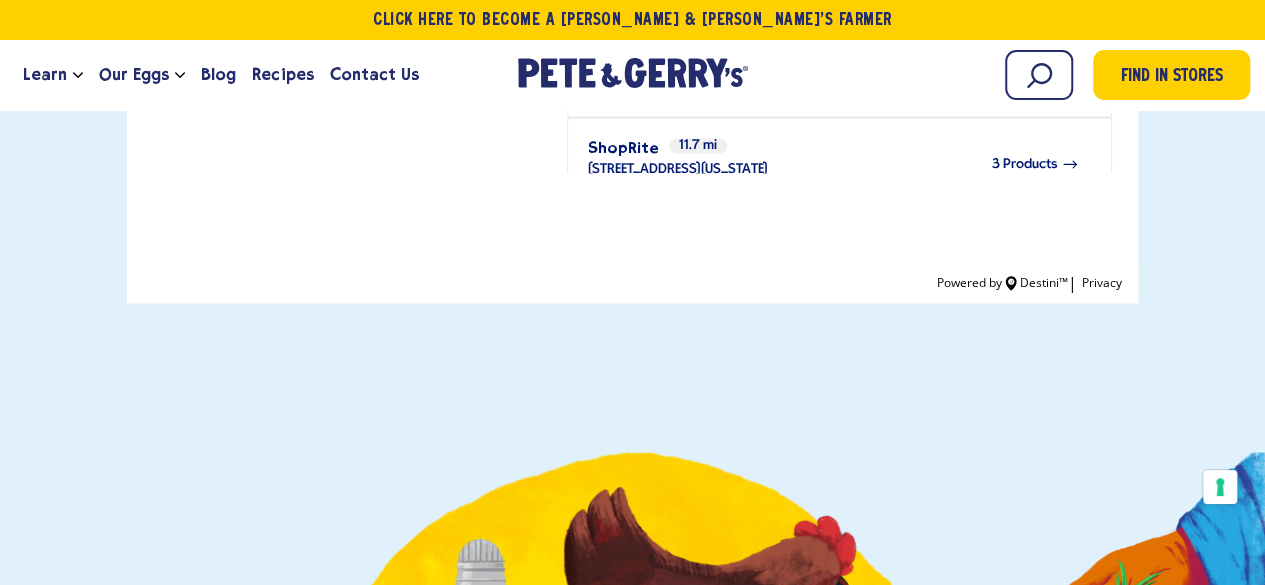scroll, scrollTop: 1179, scrollLeft: 0, axis: vertical 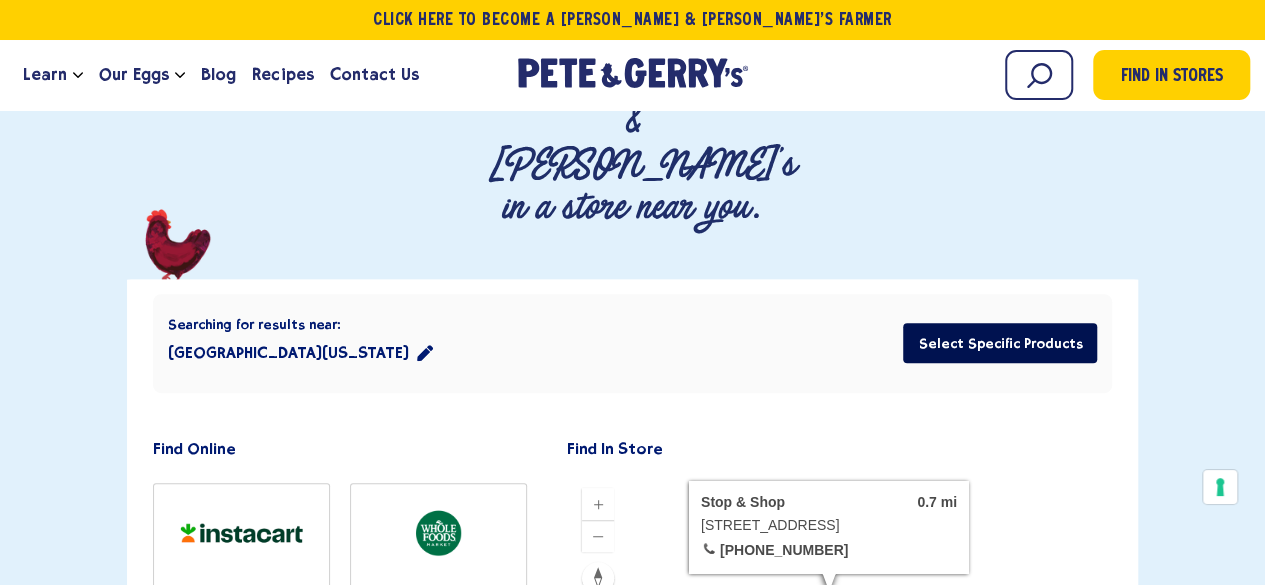 click on "Select Specific Products" at bounding box center [1000, 343] 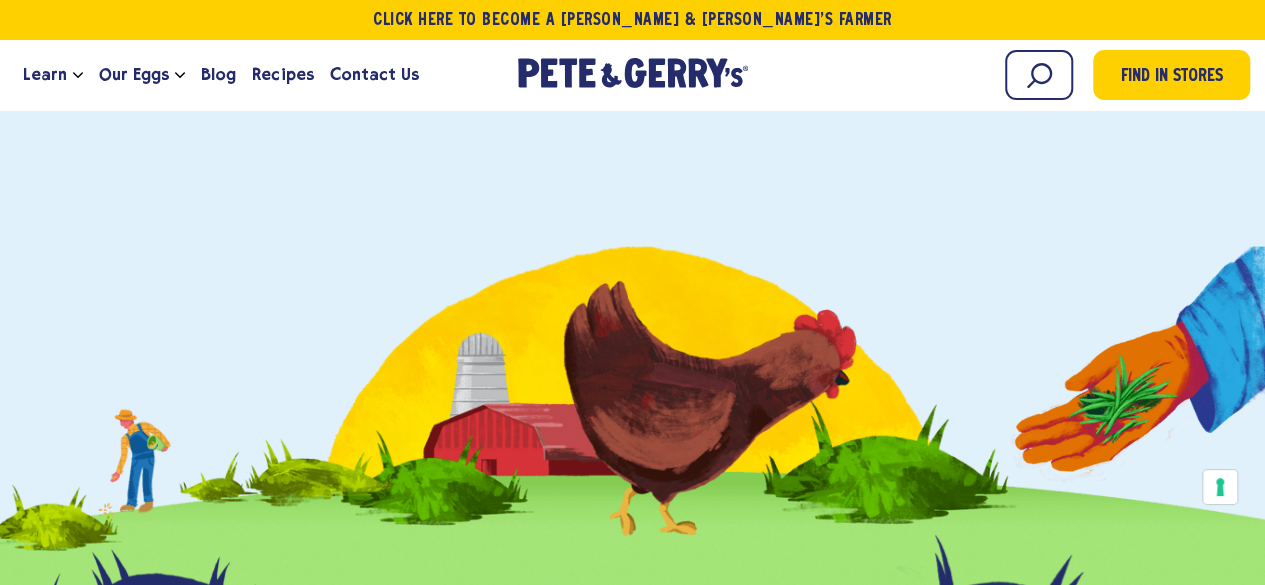 scroll, scrollTop: 1979, scrollLeft: 0, axis: vertical 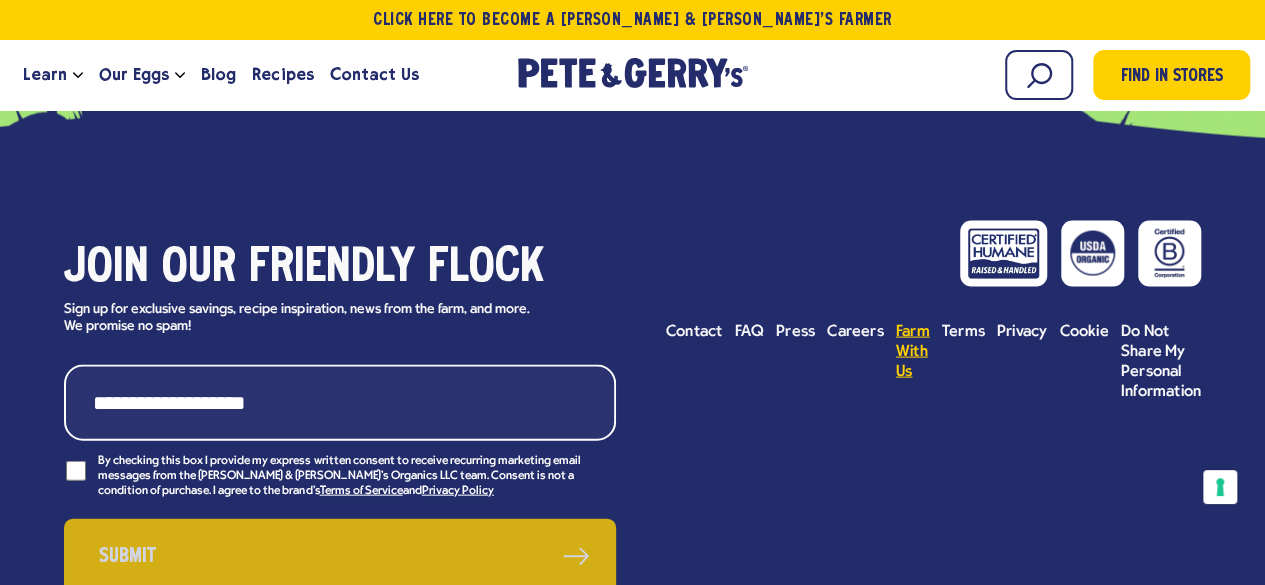 click on "Farm With Us" at bounding box center (913, 352) 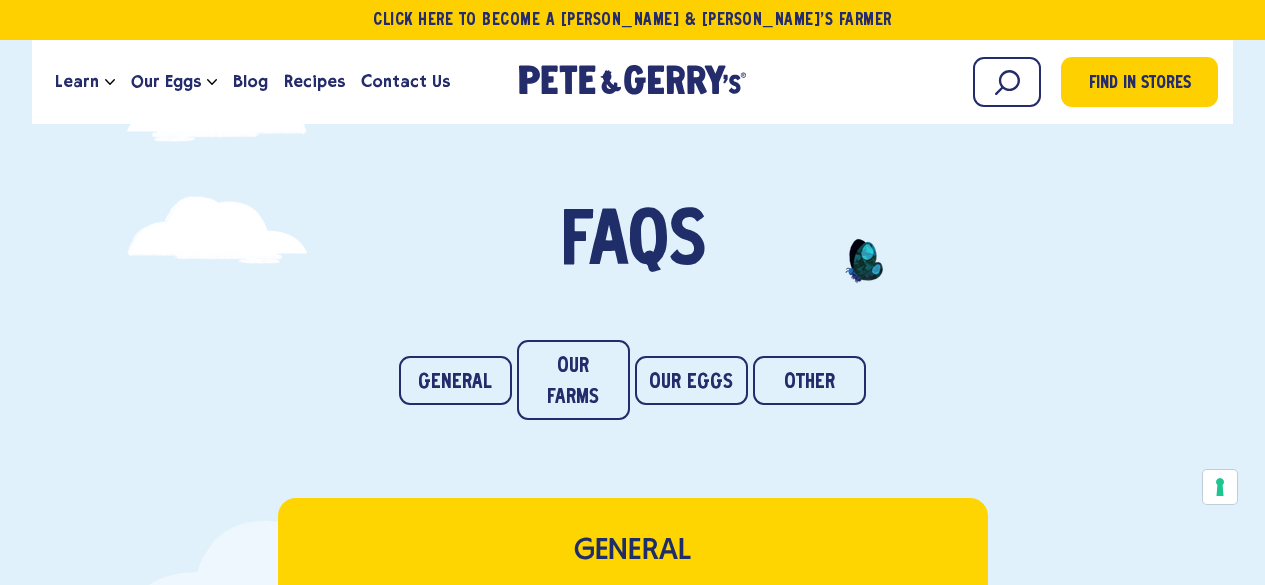 scroll, scrollTop: 0, scrollLeft: 0, axis: both 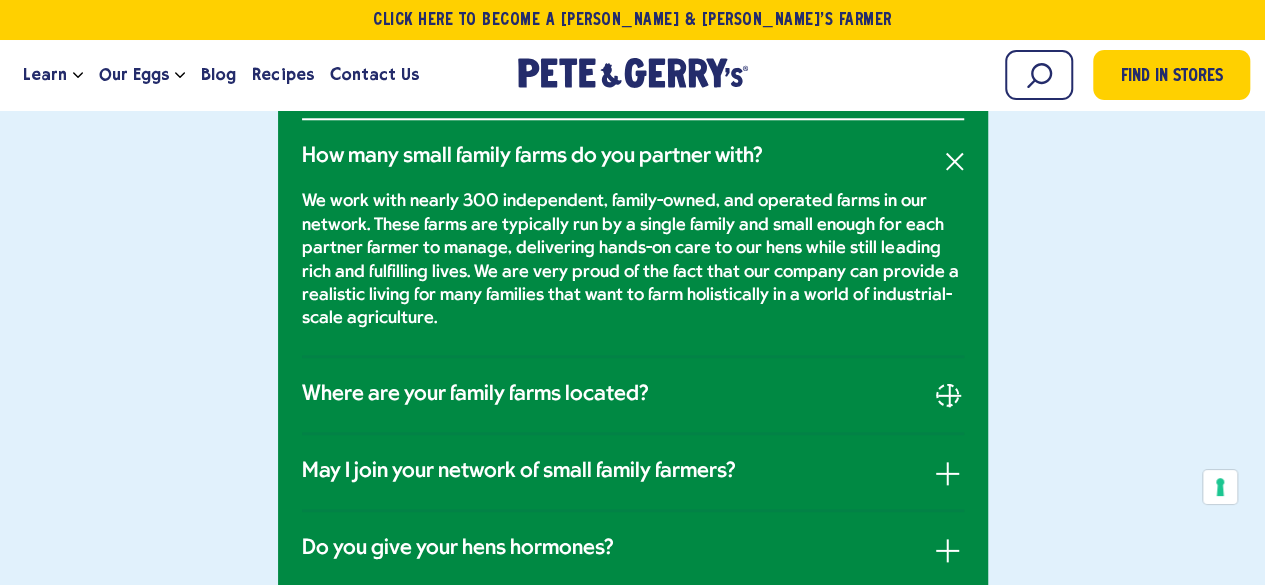 click at bounding box center (947, 394) 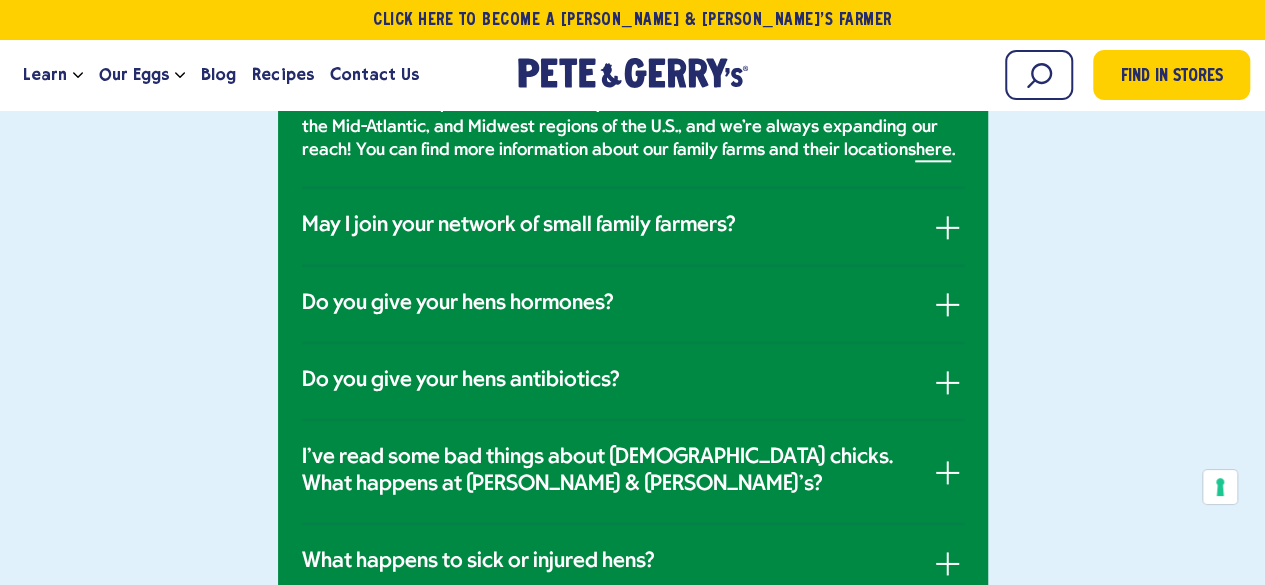 scroll, scrollTop: 1100, scrollLeft: 0, axis: vertical 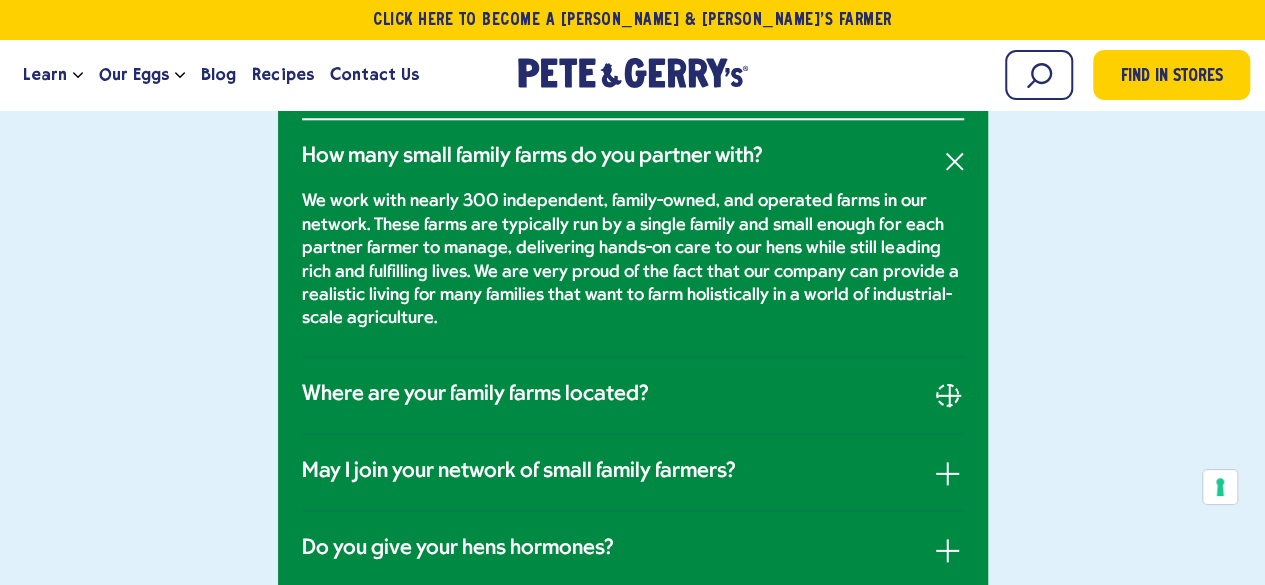 click at bounding box center [947, 394] 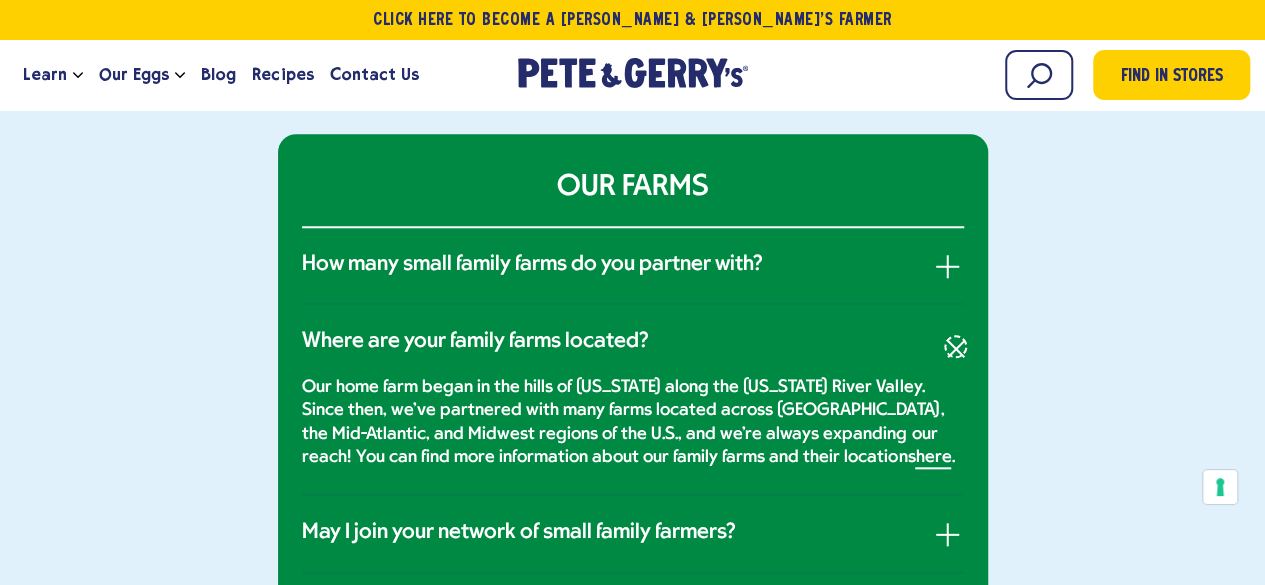 scroll, scrollTop: 900, scrollLeft: 0, axis: vertical 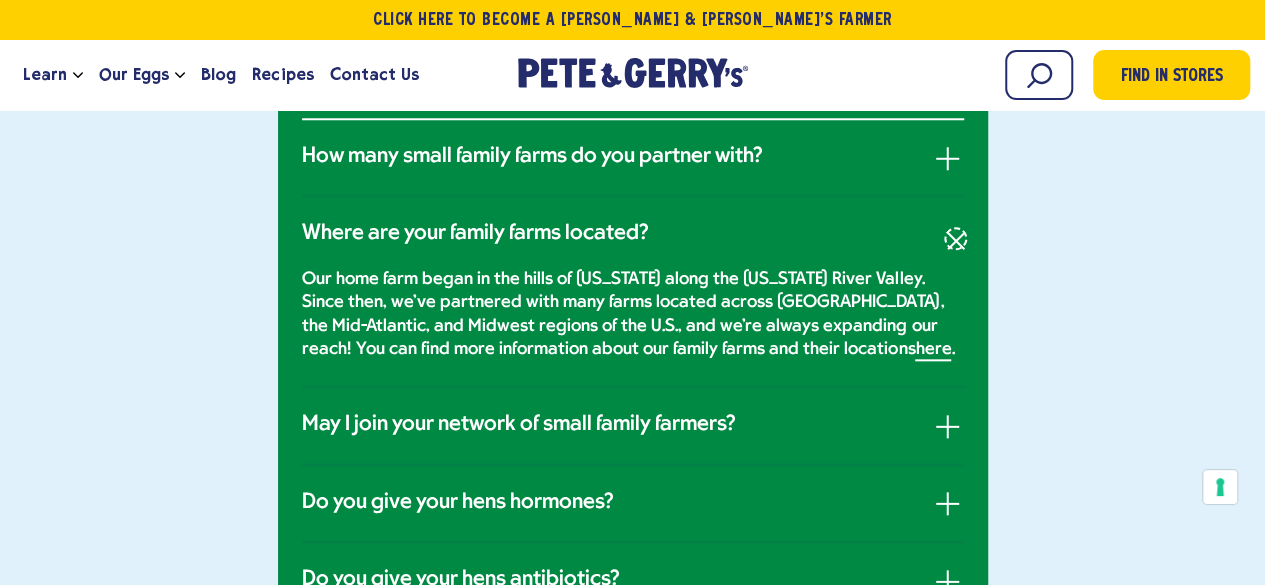 type 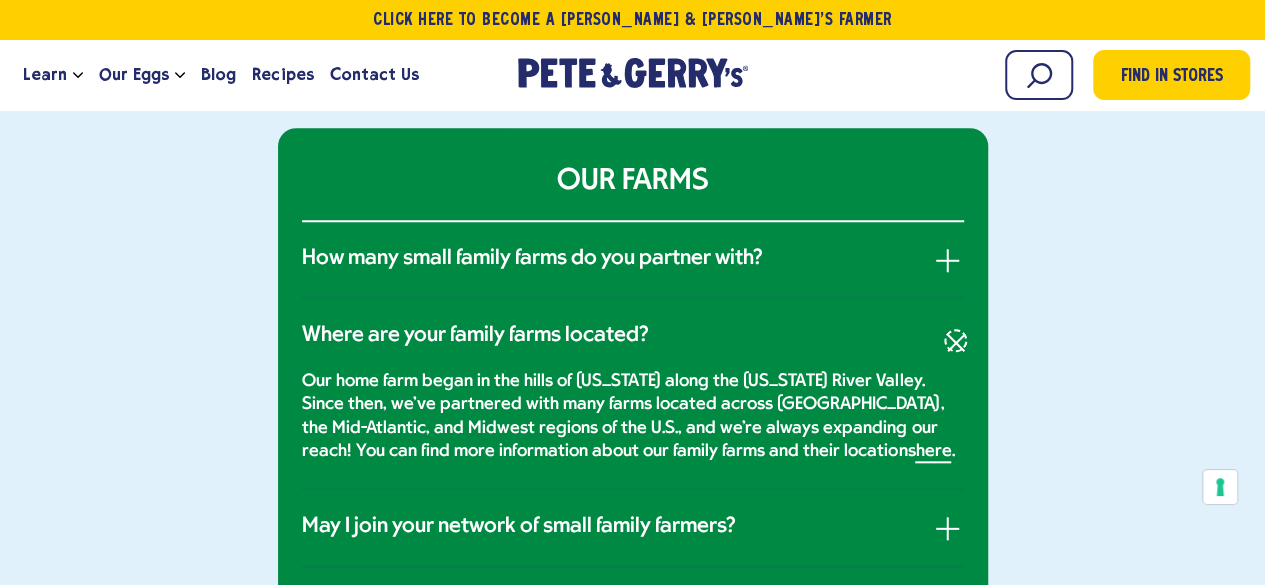 scroll, scrollTop: 700, scrollLeft: 0, axis: vertical 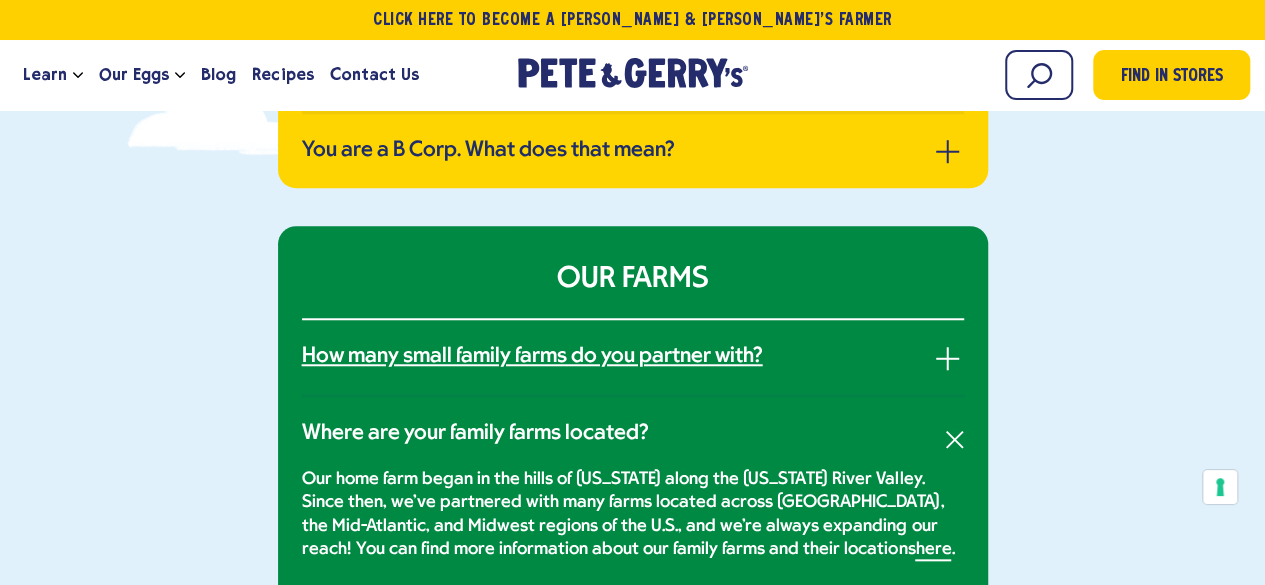 click on "How many small family farms do you partner with?" at bounding box center (633, 357) 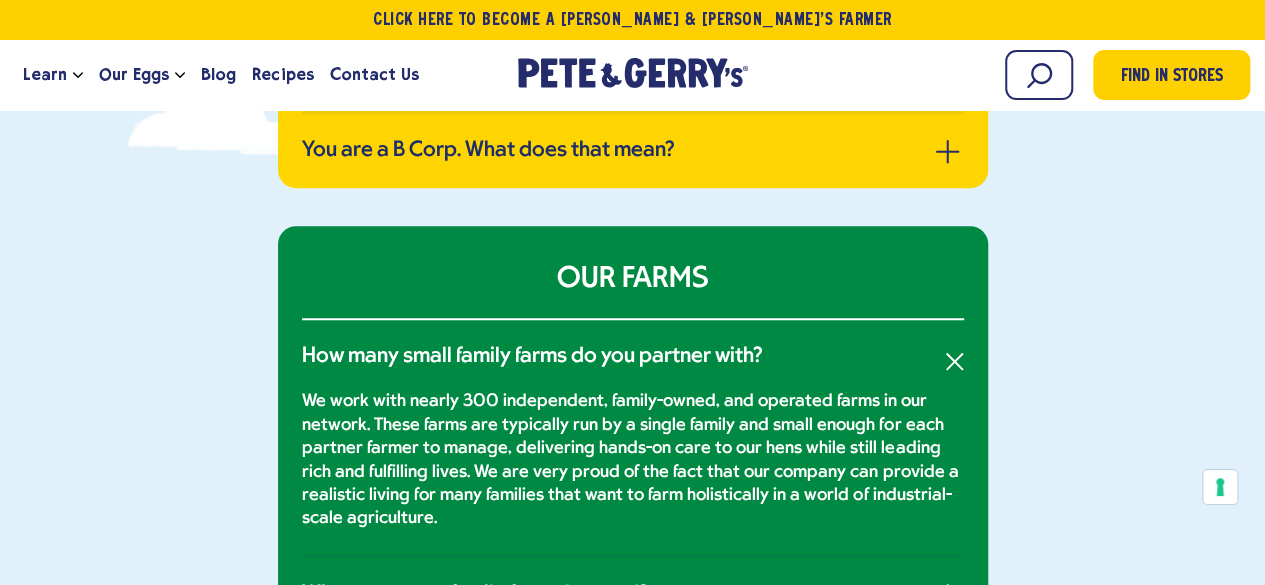click on "We work with nearly 300 independent, family-owned, and operated farms in our network. These farms are typically run by a single family and small enough for each partner farmer to manage, delivering hands-on care to our hens while still leading rich and fulfilling lives. We are very proud of the fact that our company can provide a realistic living for many families that want to farm holistically in a world of industrial-scale agriculture." at bounding box center [633, 460] 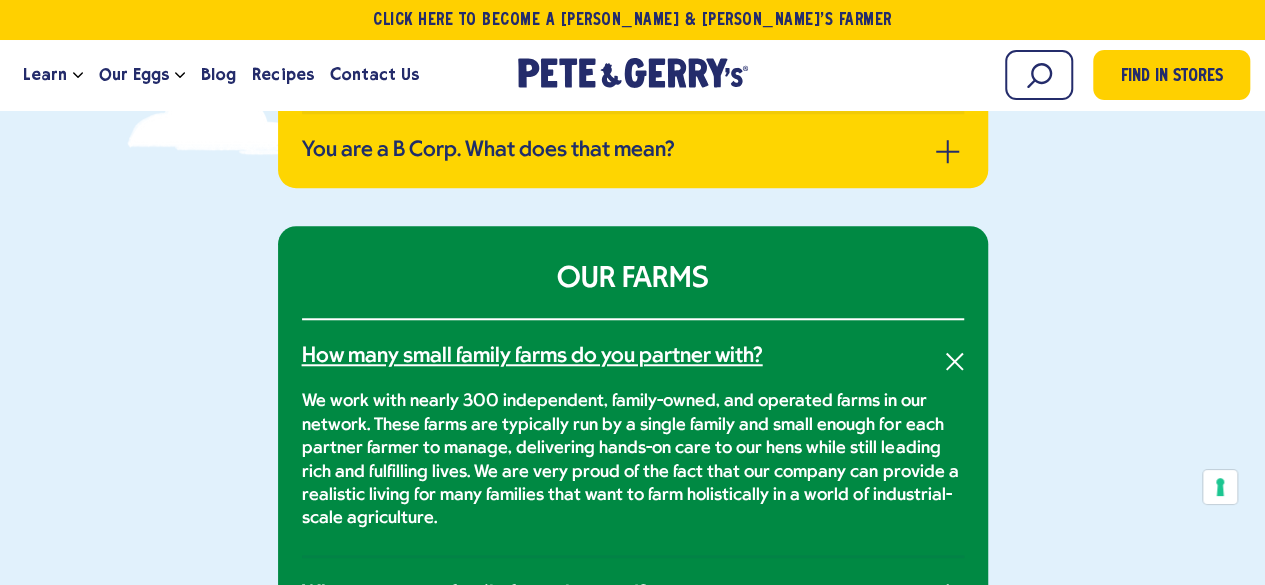 click on "How many small family farms do you partner with?" at bounding box center [532, 357] 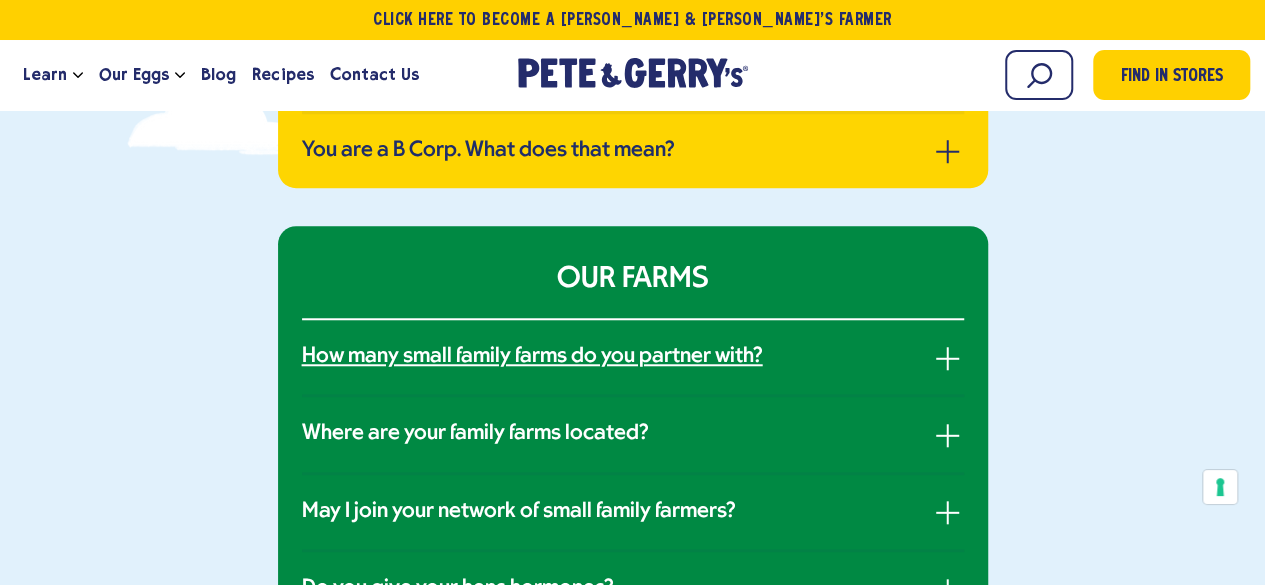 click on "How many small family farms do you partner with?" at bounding box center [532, 357] 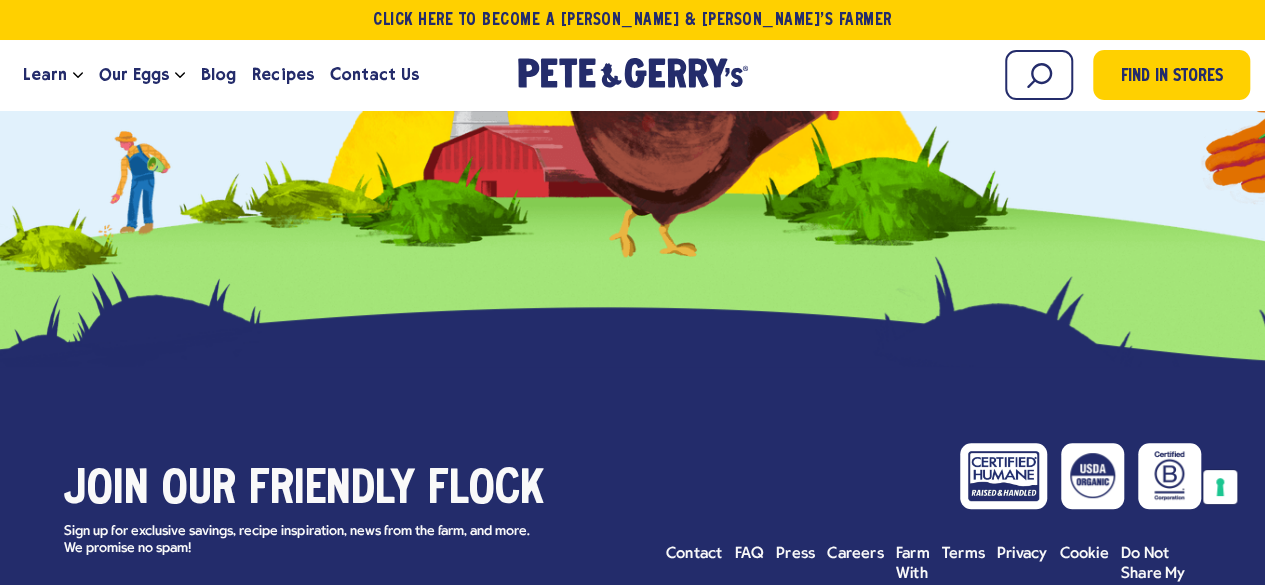 scroll, scrollTop: 4300, scrollLeft: 0, axis: vertical 